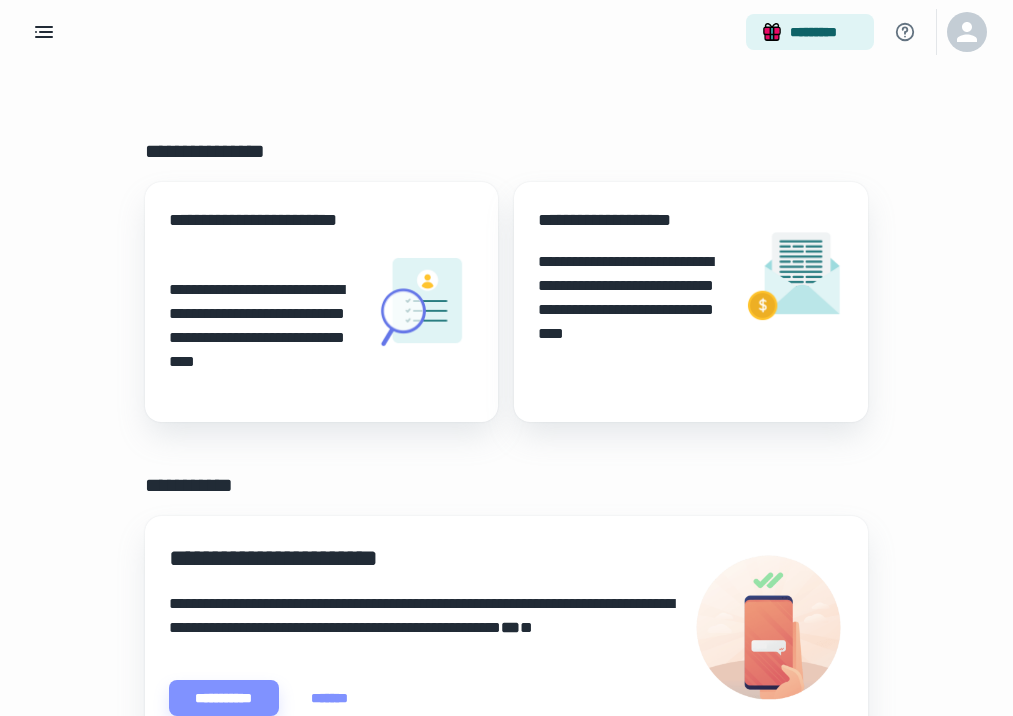 scroll, scrollTop: 0, scrollLeft: 0, axis: both 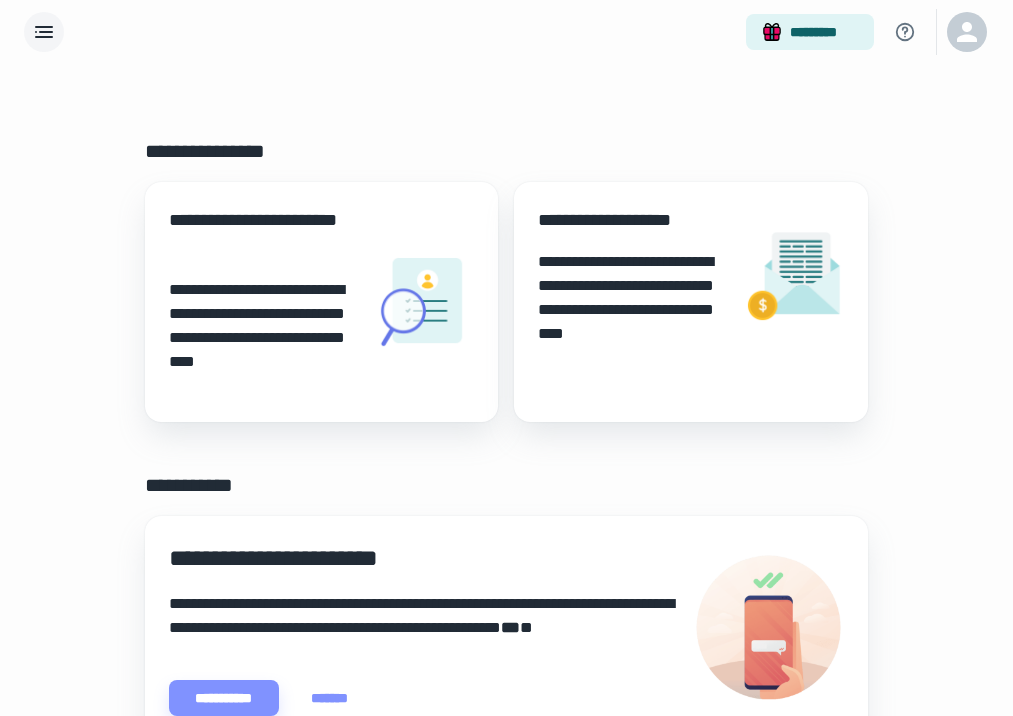 click at bounding box center [44, 32] 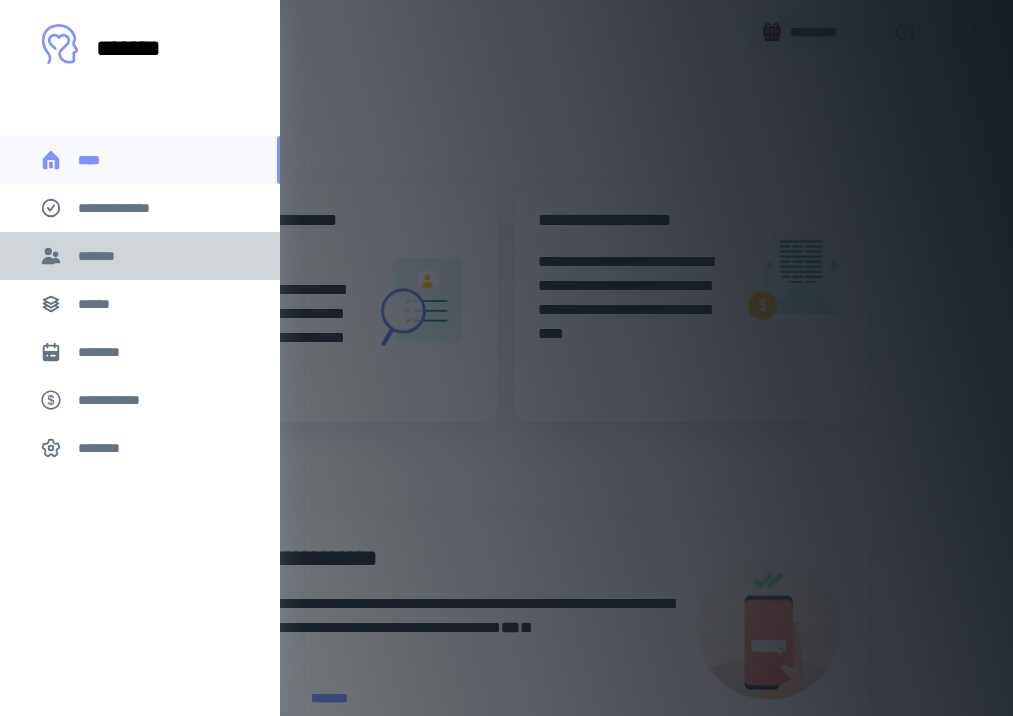 click on "*******" at bounding box center [140, 256] 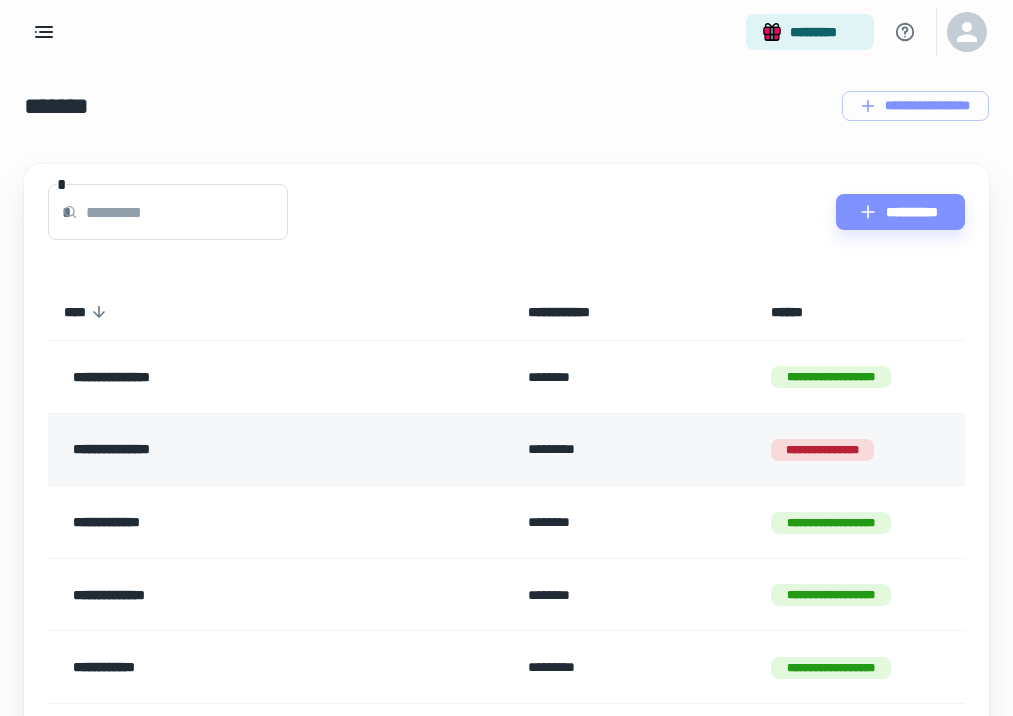 click on "**********" at bounding box center [244, 450] 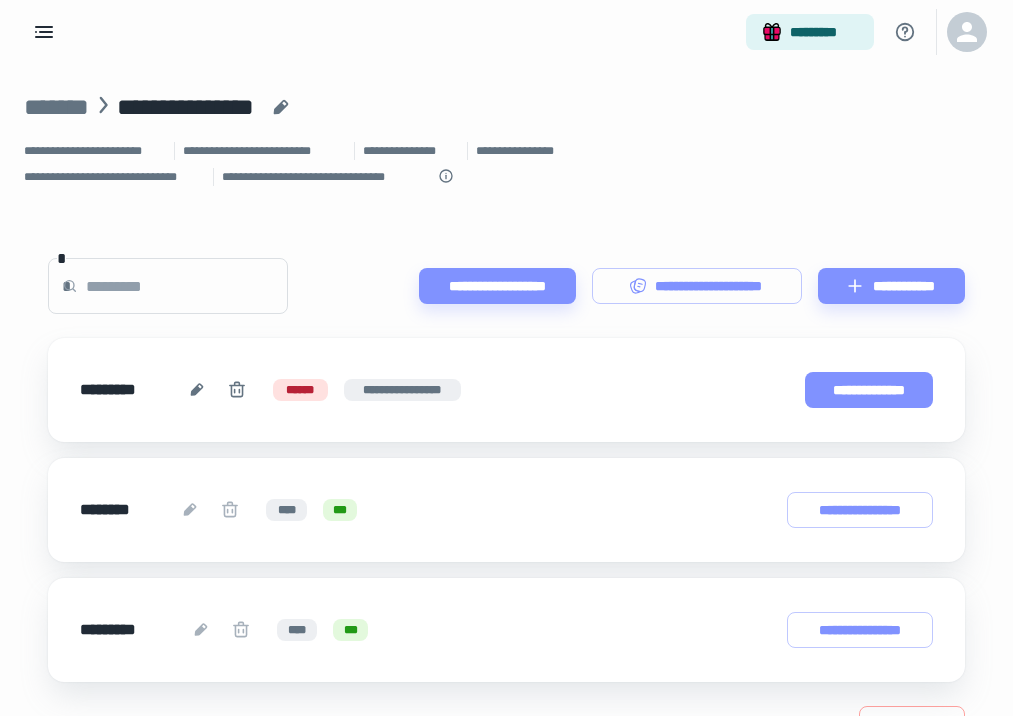 click on "**********" at bounding box center (869, 390) 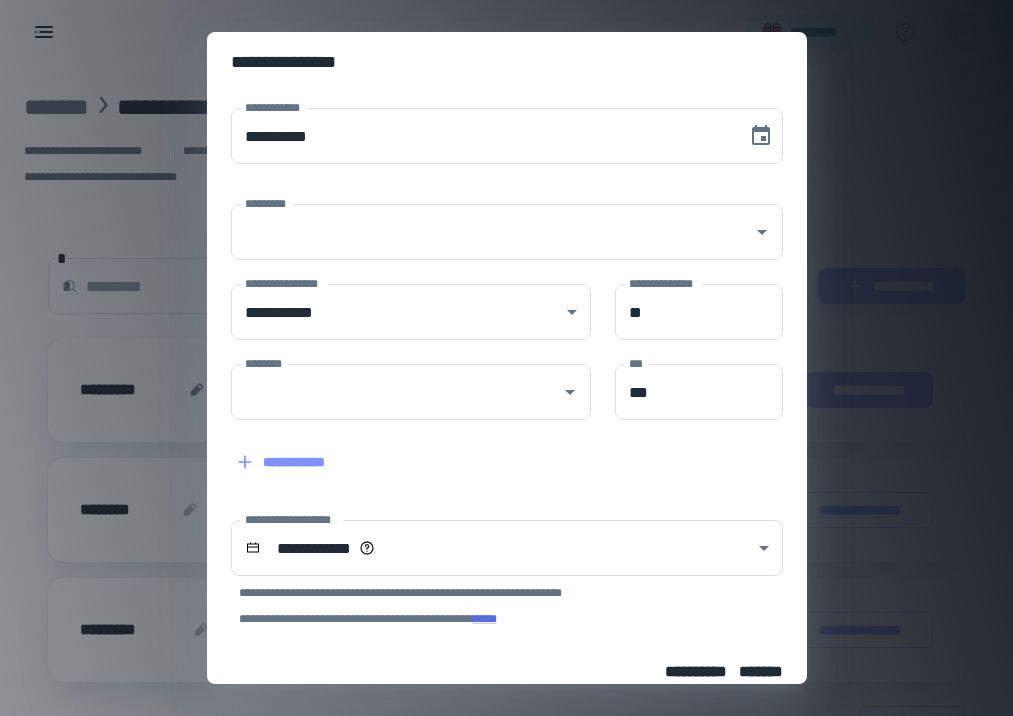 type on "**********" 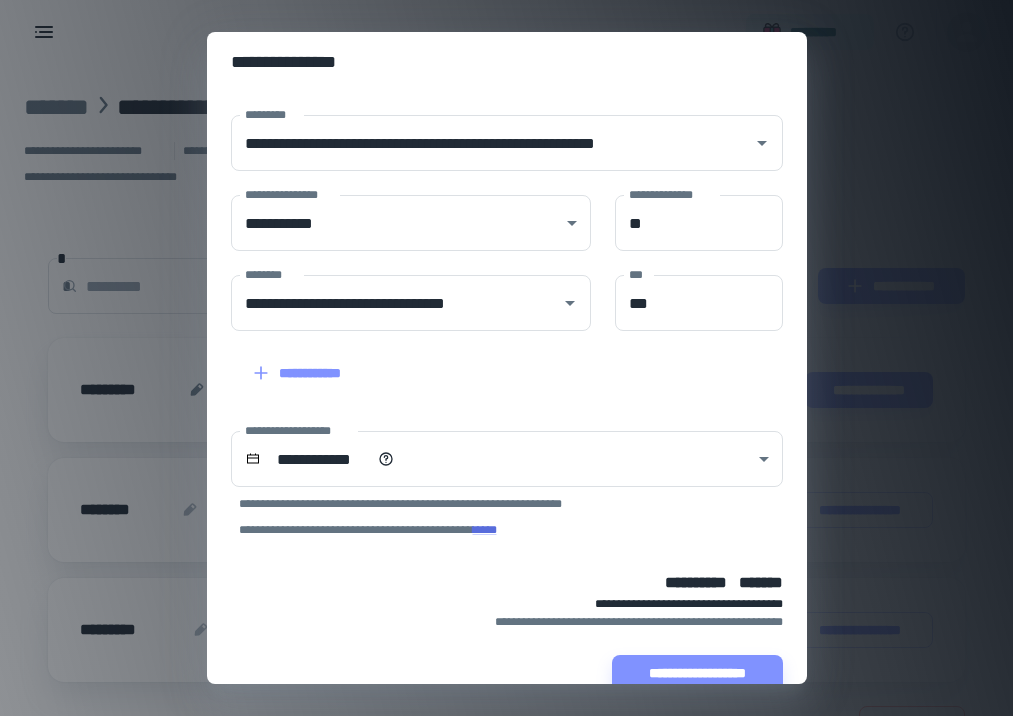 scroll, scrollTop: 90, scrollLeft: 0, axis: vertical 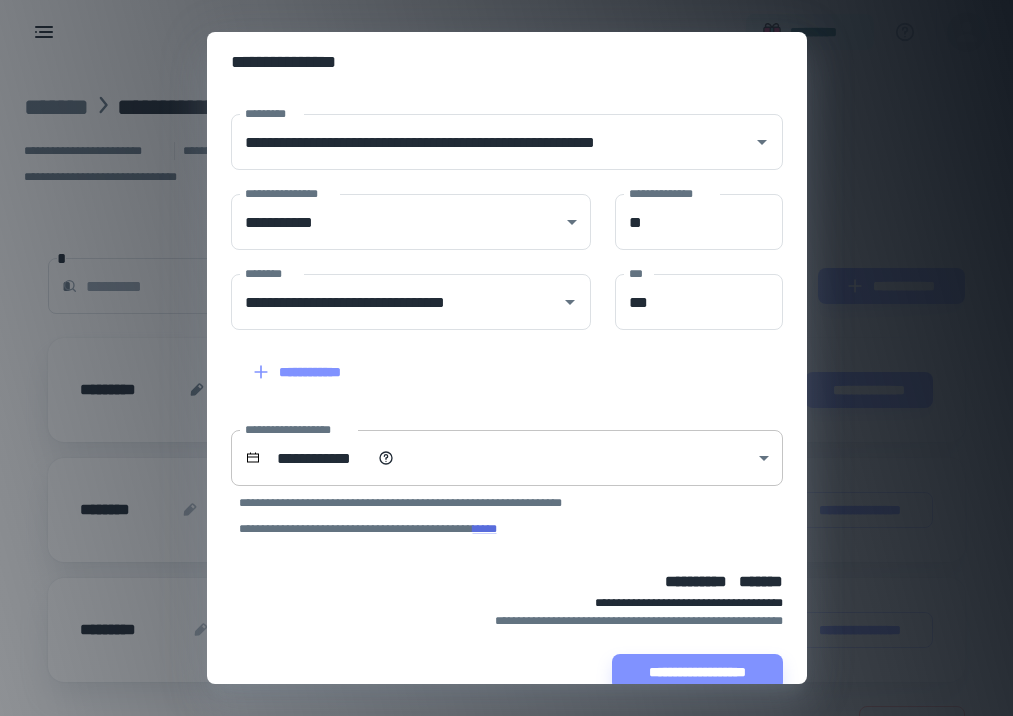 click on "**********" at bounding box center (506, 358) 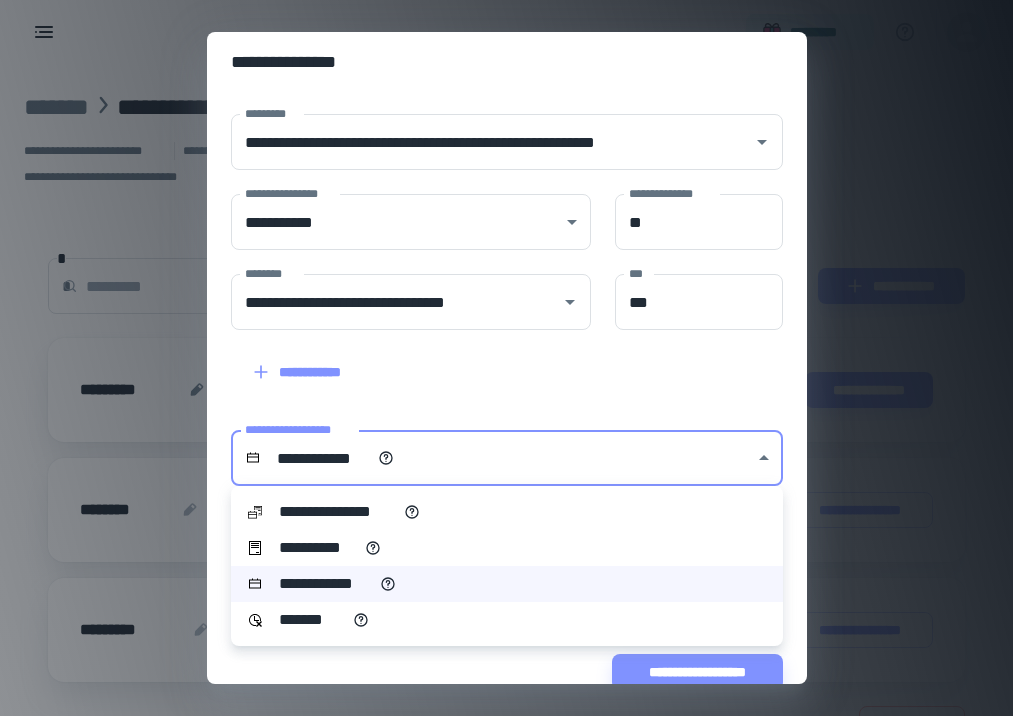 click on "**********" at bounding box center (507, 512) 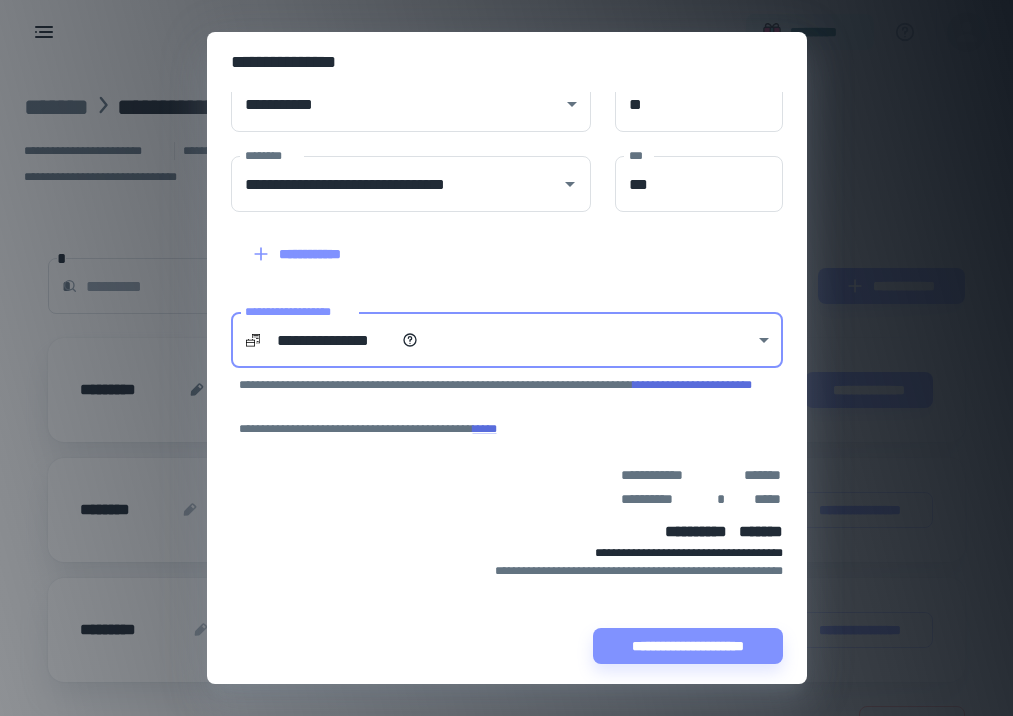 scroll, scrollTop: 208, scrollLeft: 0, axis: vertical 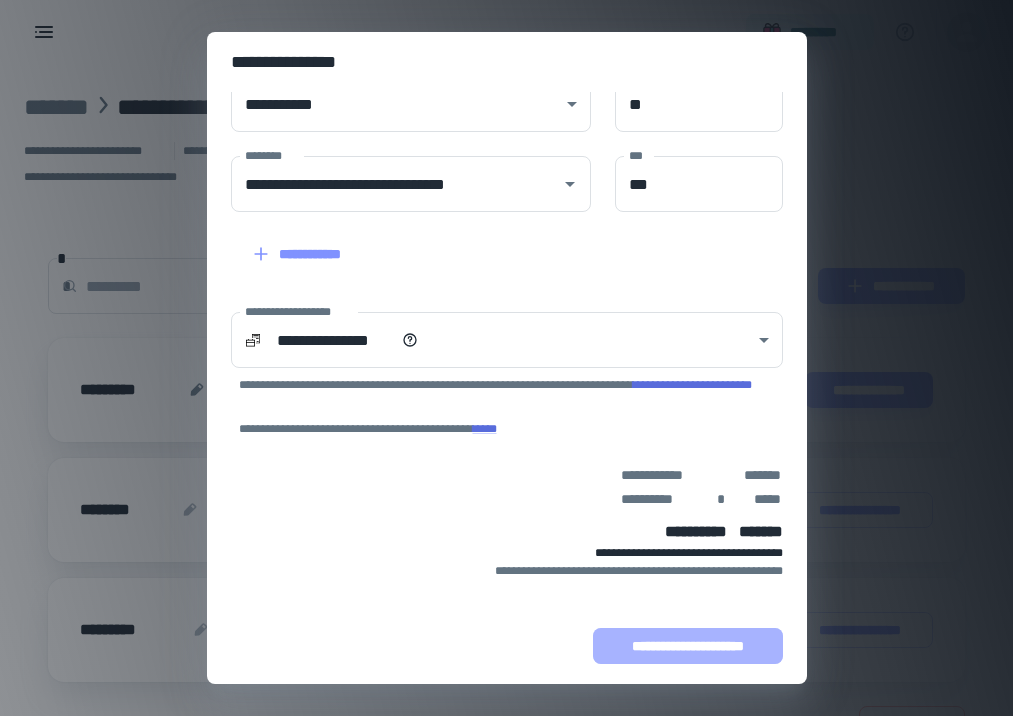 click on "**********" at bounding box center (688, 646) 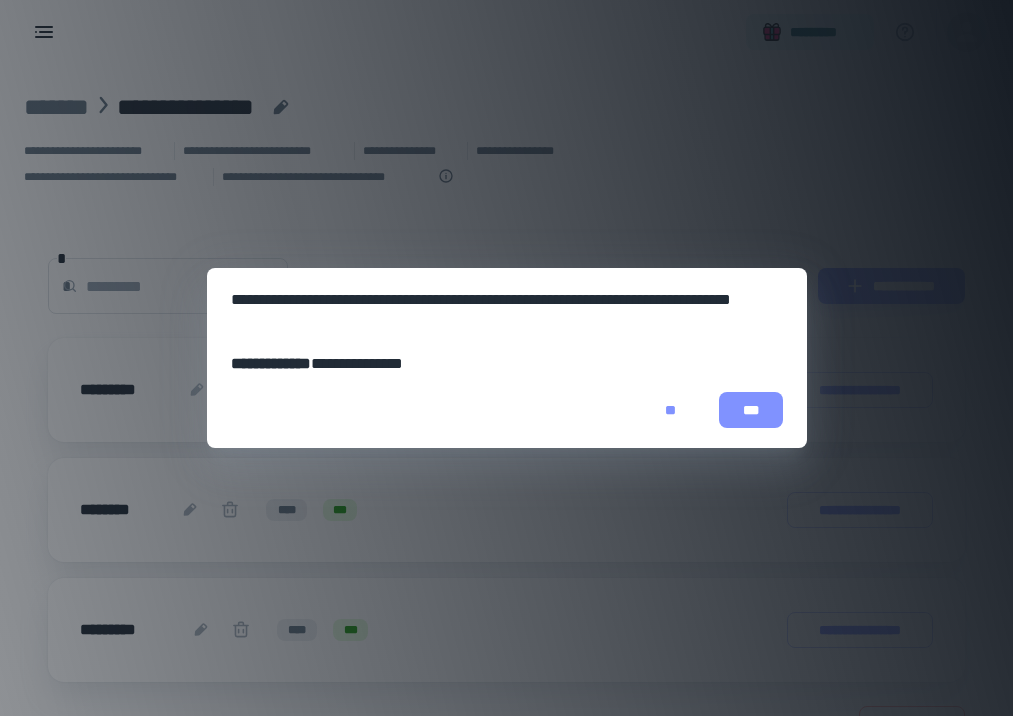 click on "***" at bounding box center (751, 410) 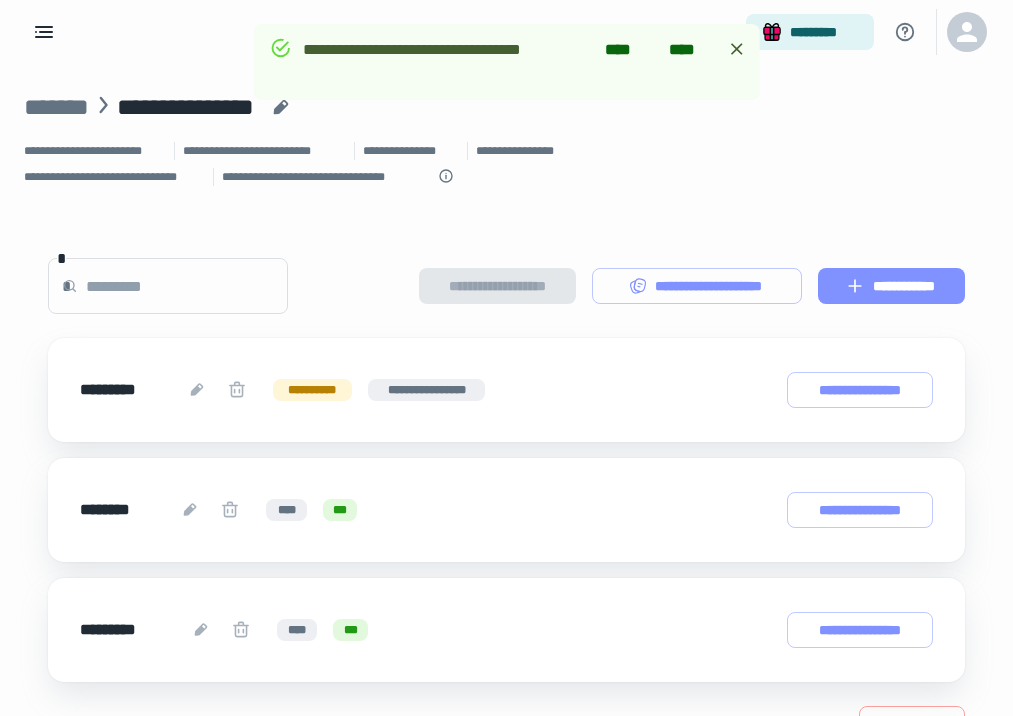 click on "**********" at bounding box center (891, 286) 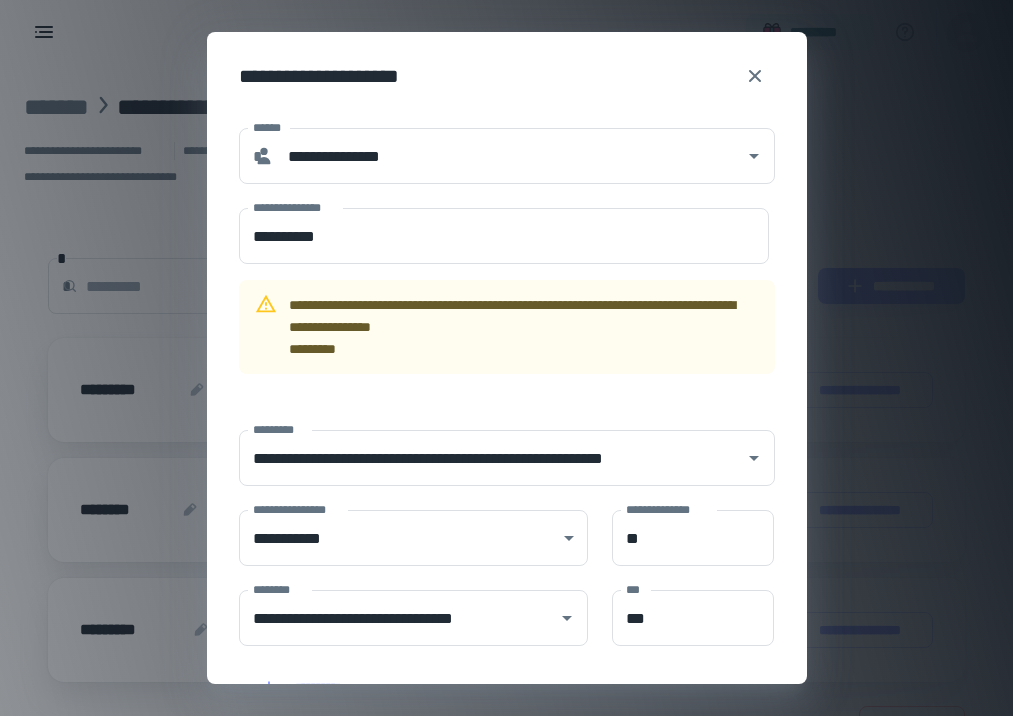 click on "**********" at bounding box center (507, 327) 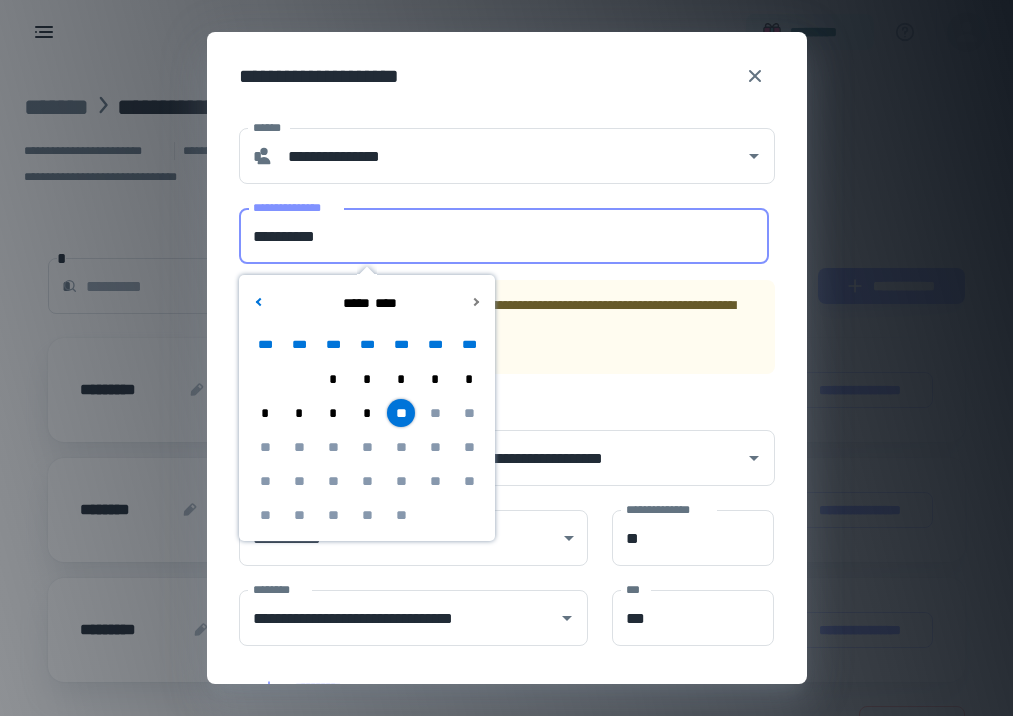 click on "**********" at bounding box center (504, 236) 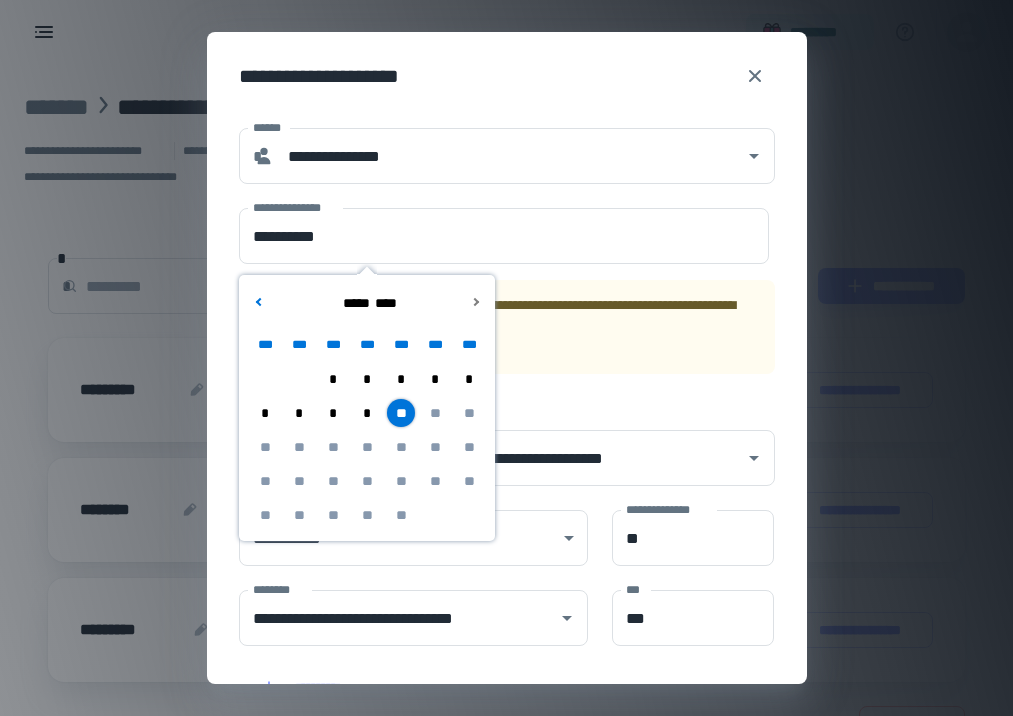 click on "*" at bounding box center (401, 379) 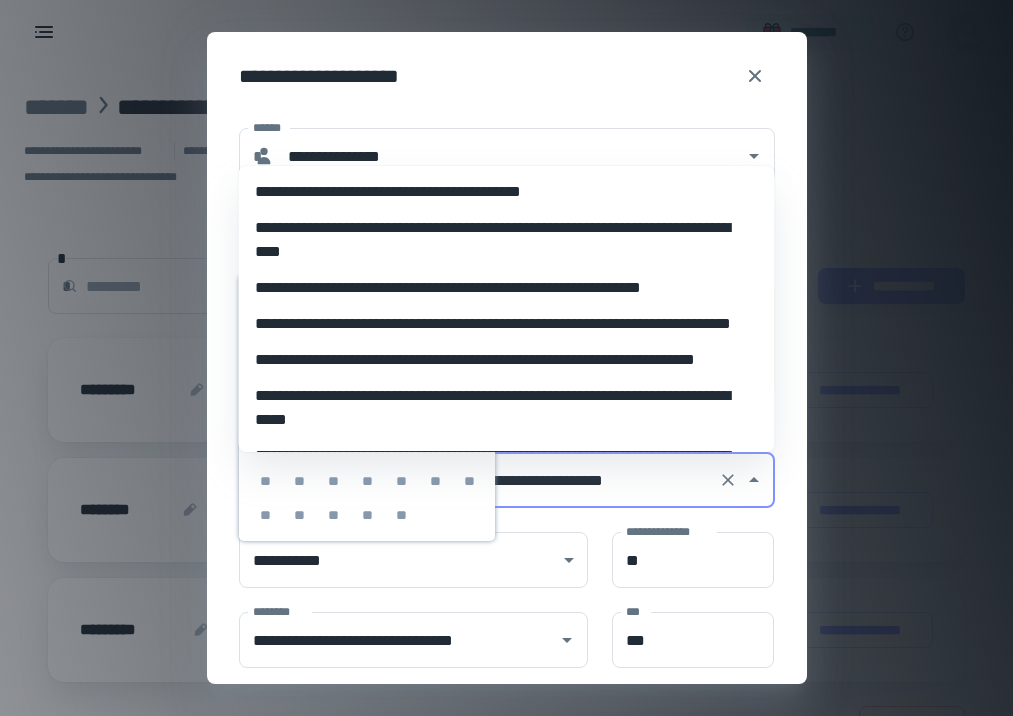 click on "**********" at bounding box center [479, 480] 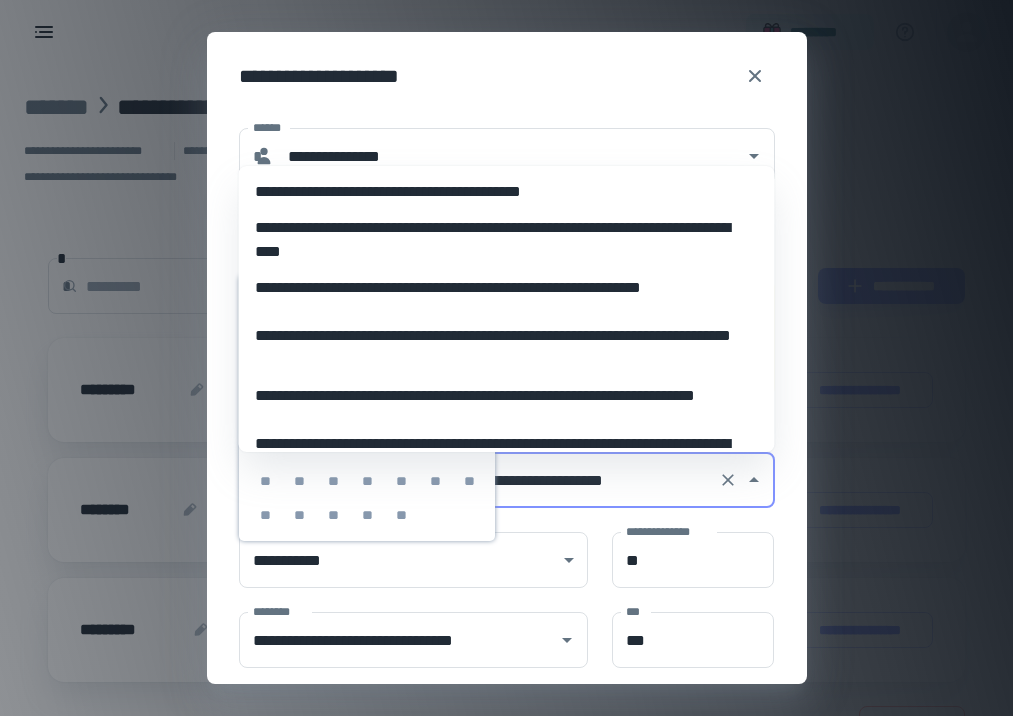 scroll, scrollTop: 3598, scrollLeft: 0, axis: vertical 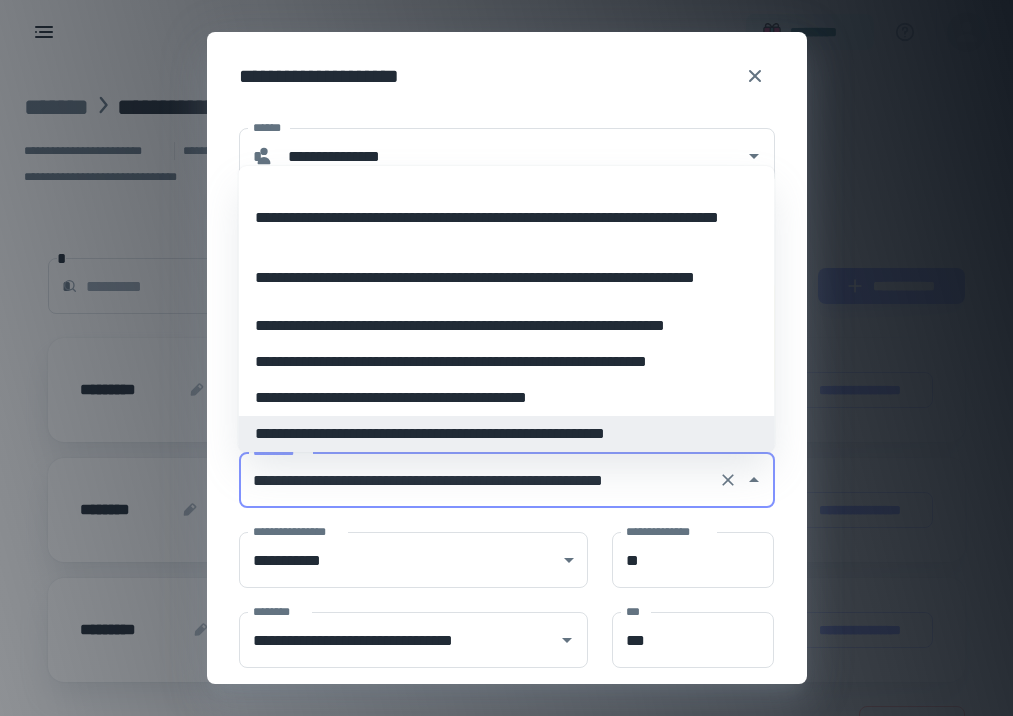 click on "**********" at bounding box center (507, 632) 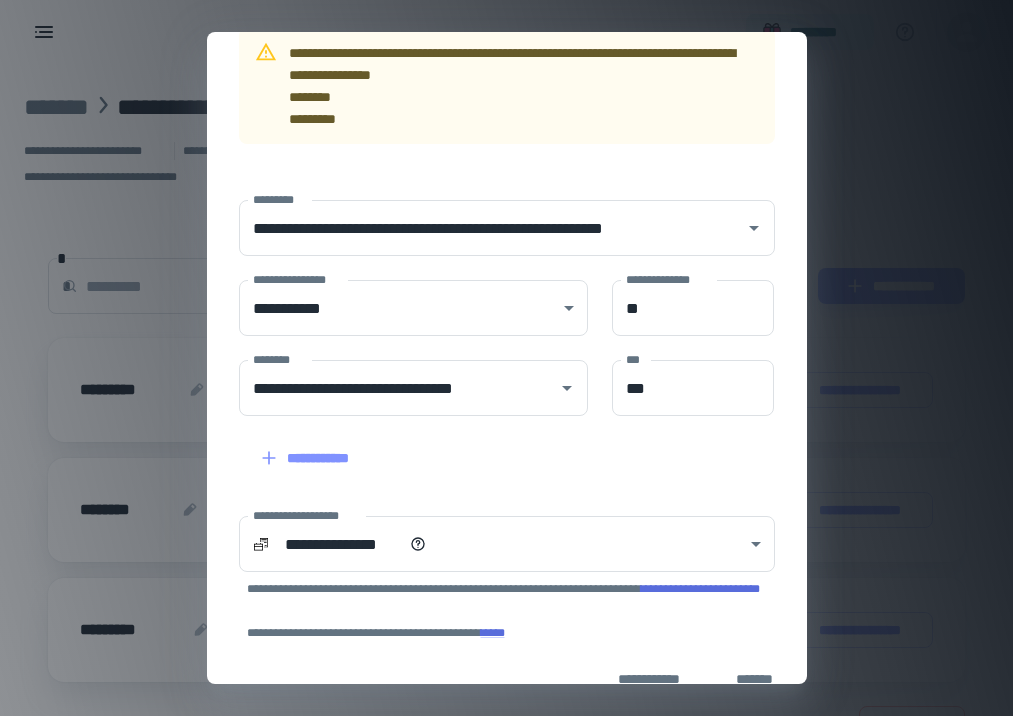 scroll, scrollTop: 252, scrollLeft: 0, axis: vertical 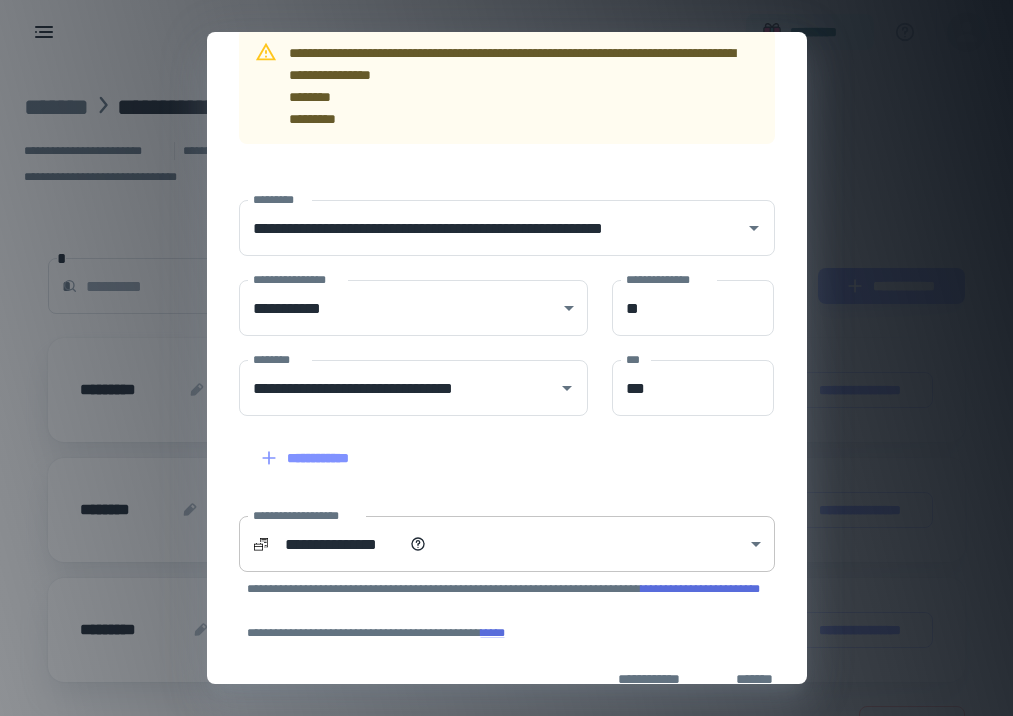 click on "**********" at bounding box center (506, 358) 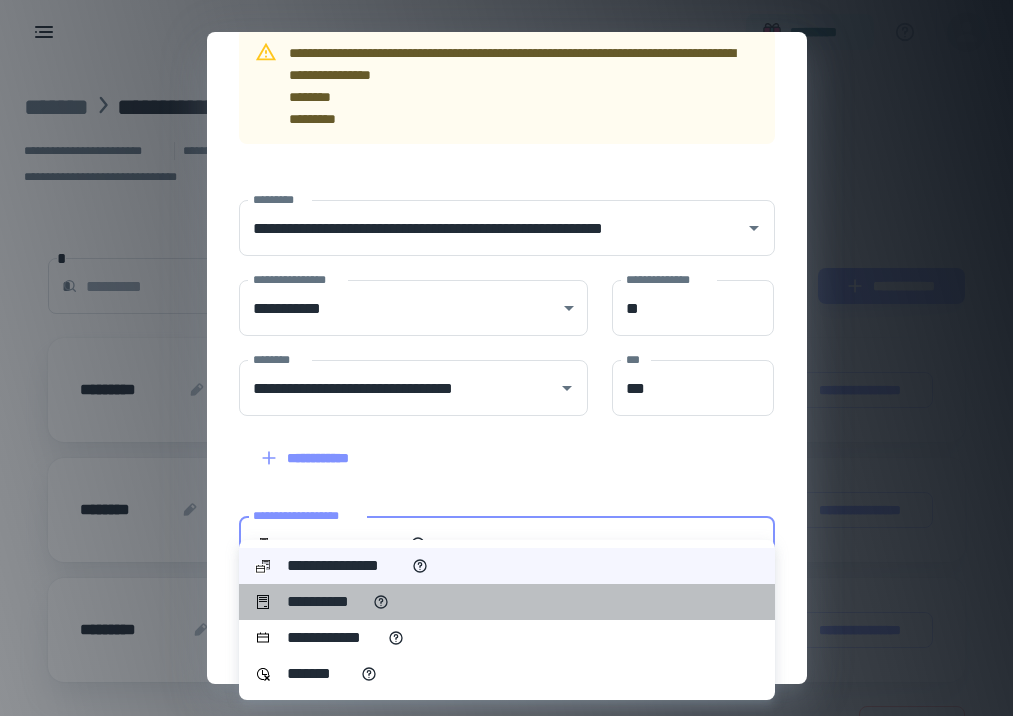 click on "**********" at bounding box center (507, 602) 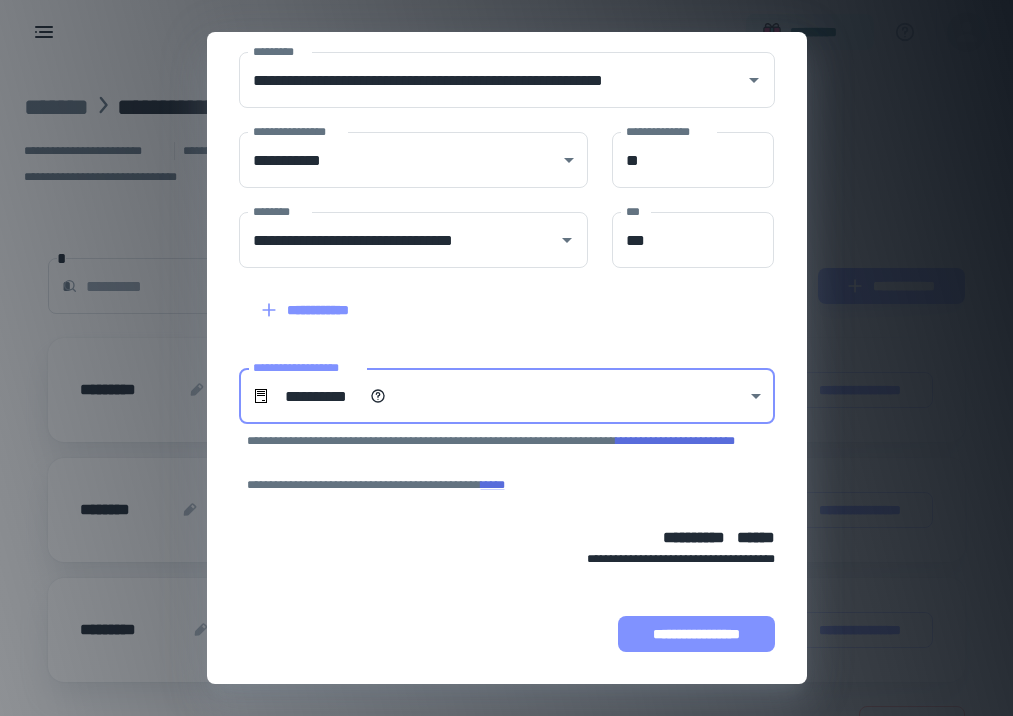 scroll, scrollTop: 400, scrollLeft: 0, axis: vertical 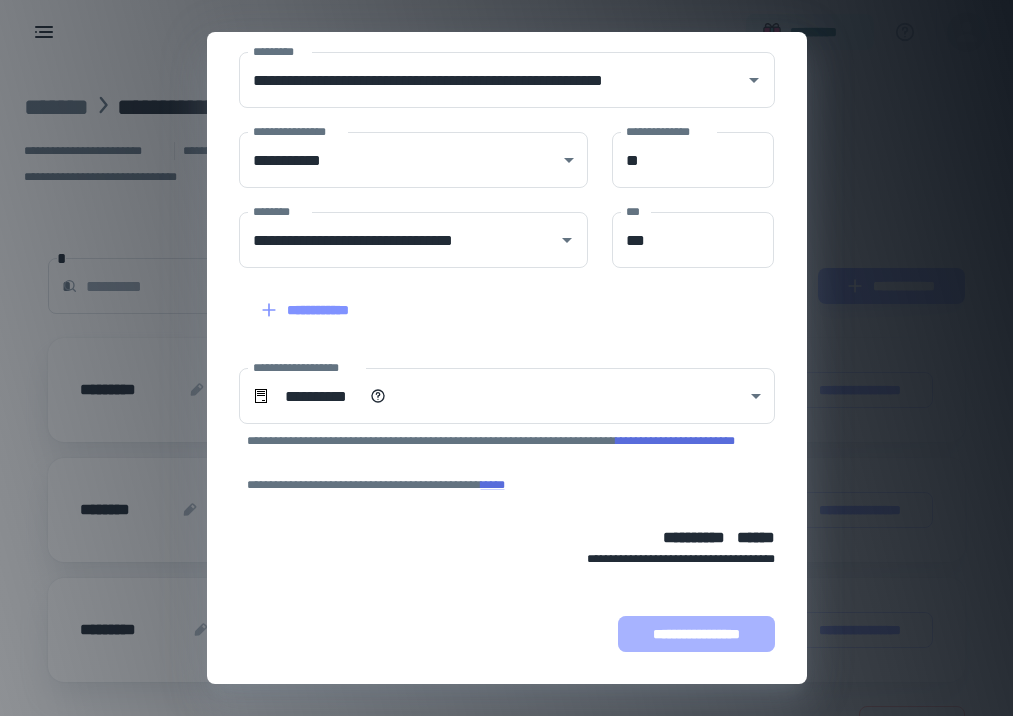 click on "**********" at bounding box center [696, 634] 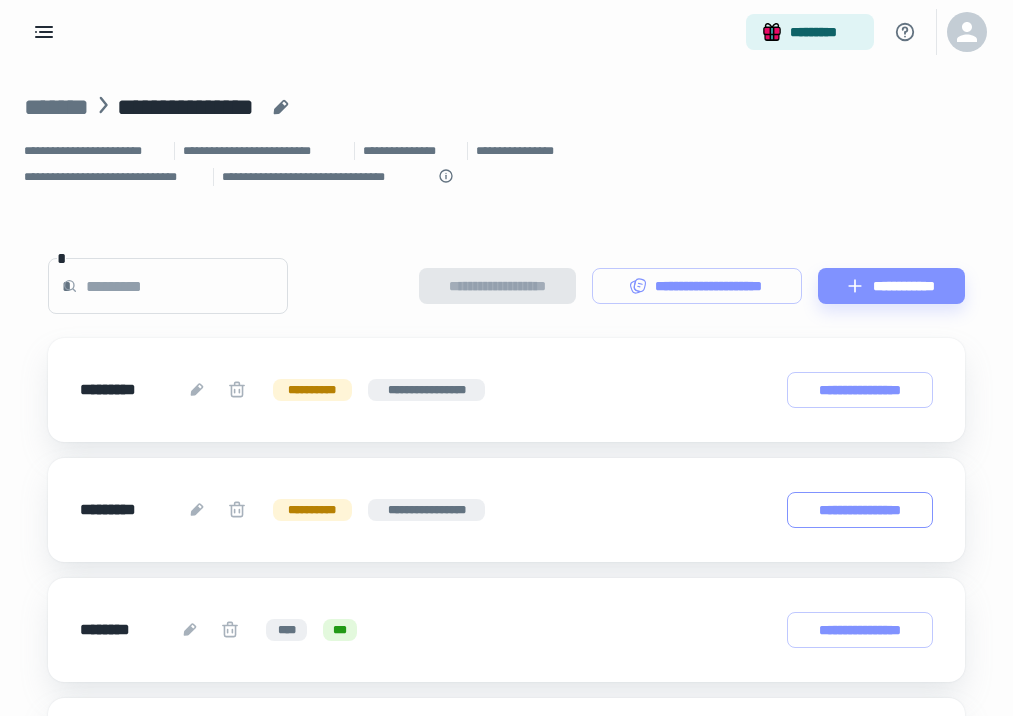 click on "**********" at bounding box center (860, 510) 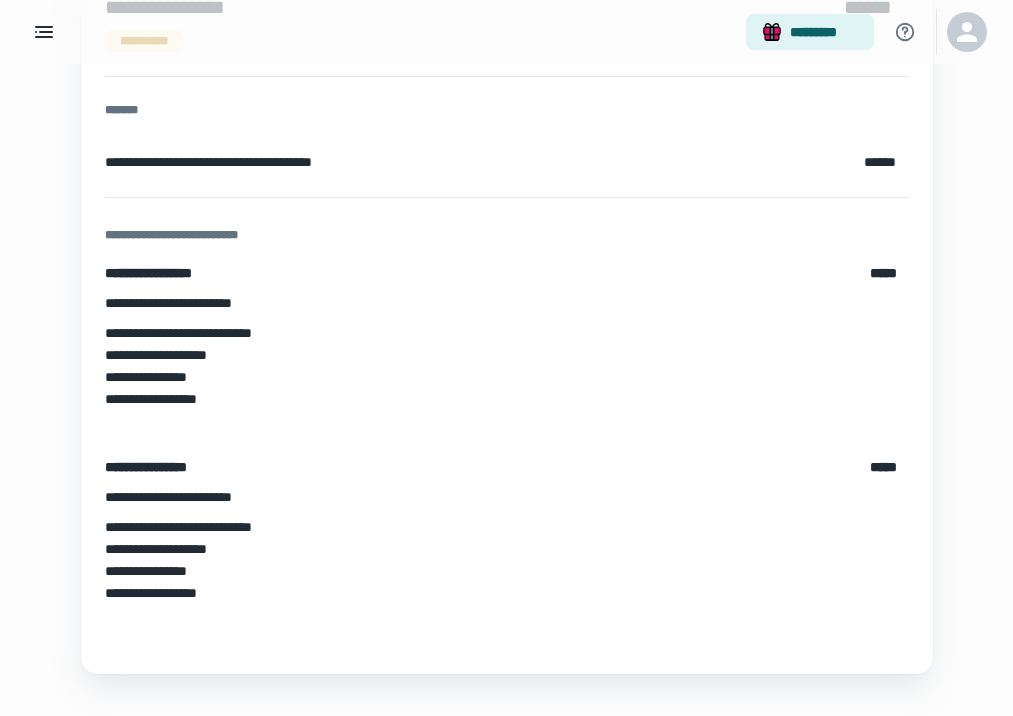 scroll, scrollTop: 242, scrollLeft: 0, axis: vertical 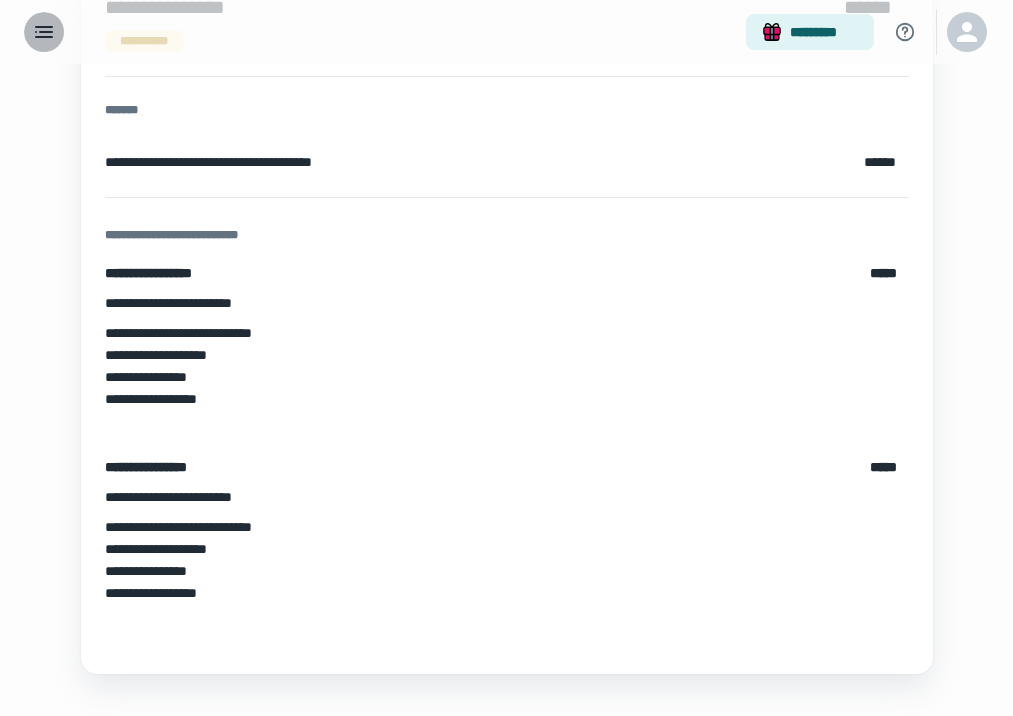 click 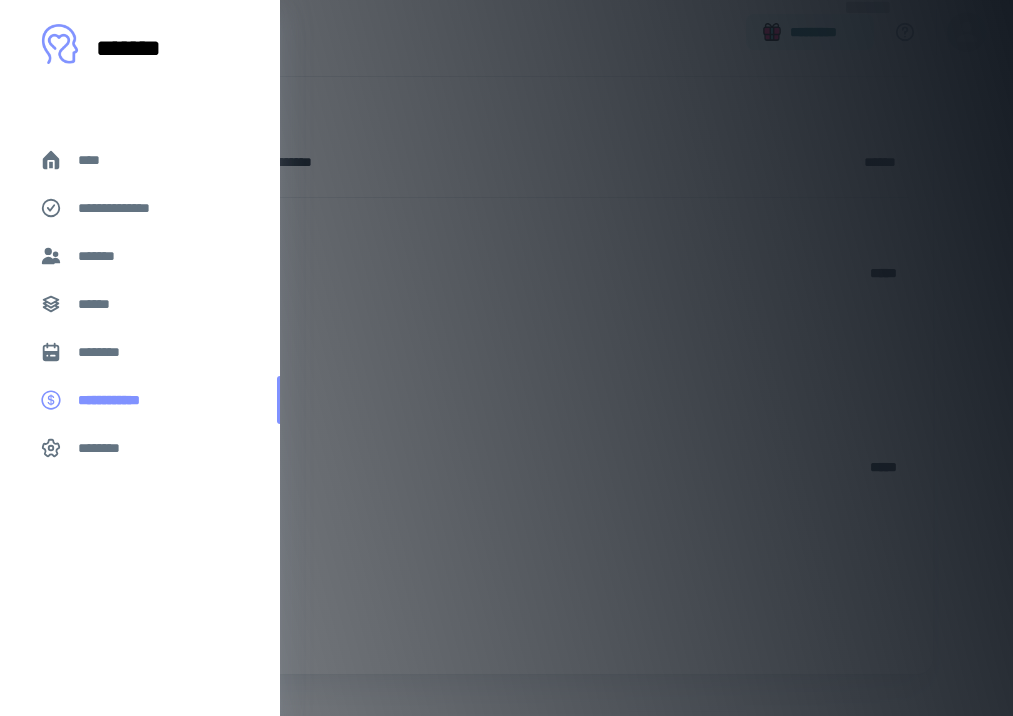 click on "**********" at bounding box center [120, 400] 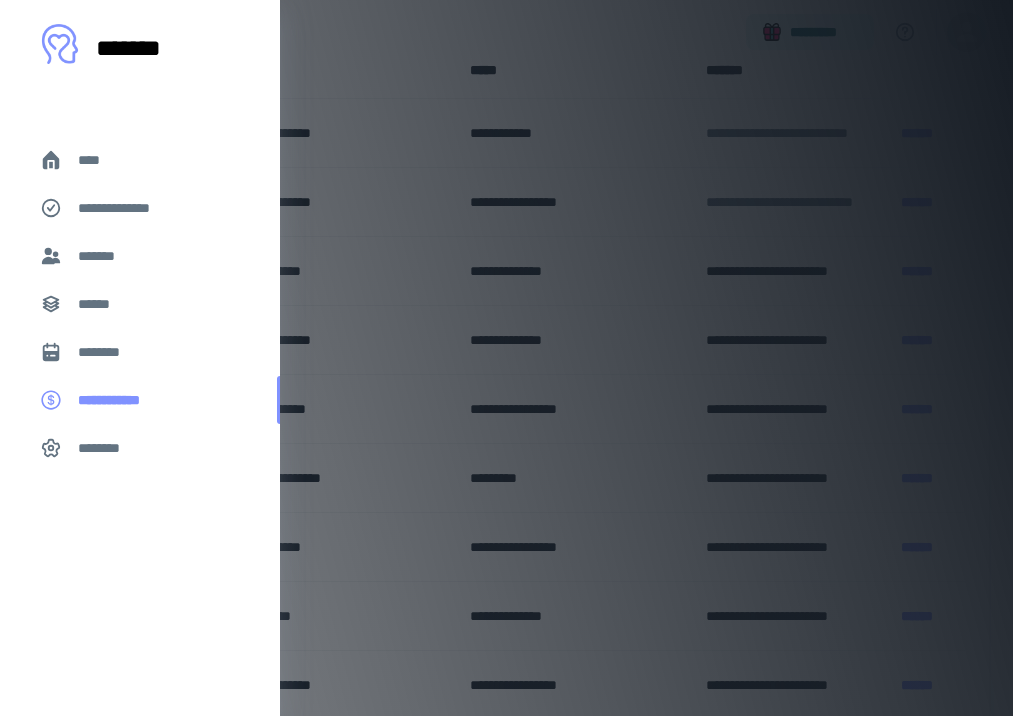 scroll, scrollTop: 0, scrollLeft: 0, axis: both 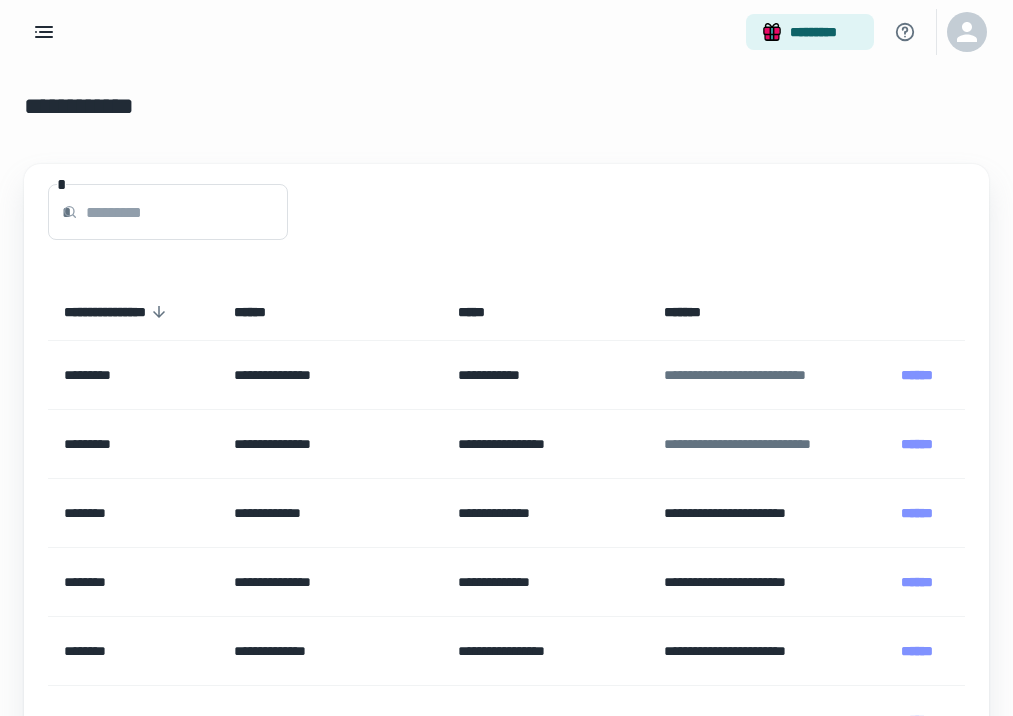 click on "**********" at bounding box center [96, 106] 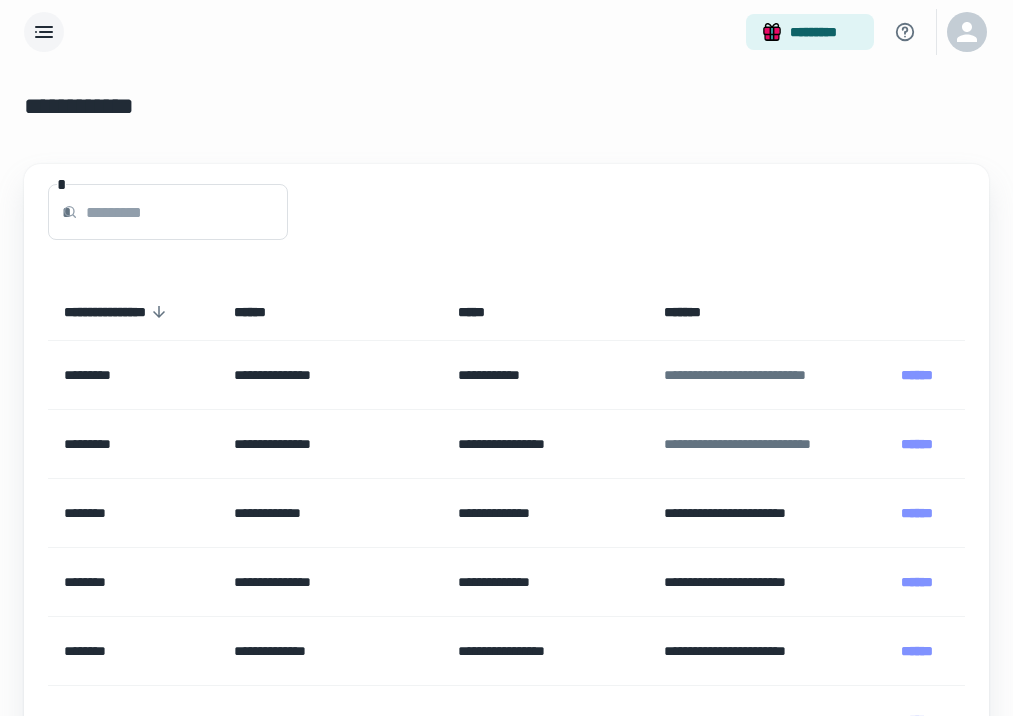 click at bounding box center [44, 32] 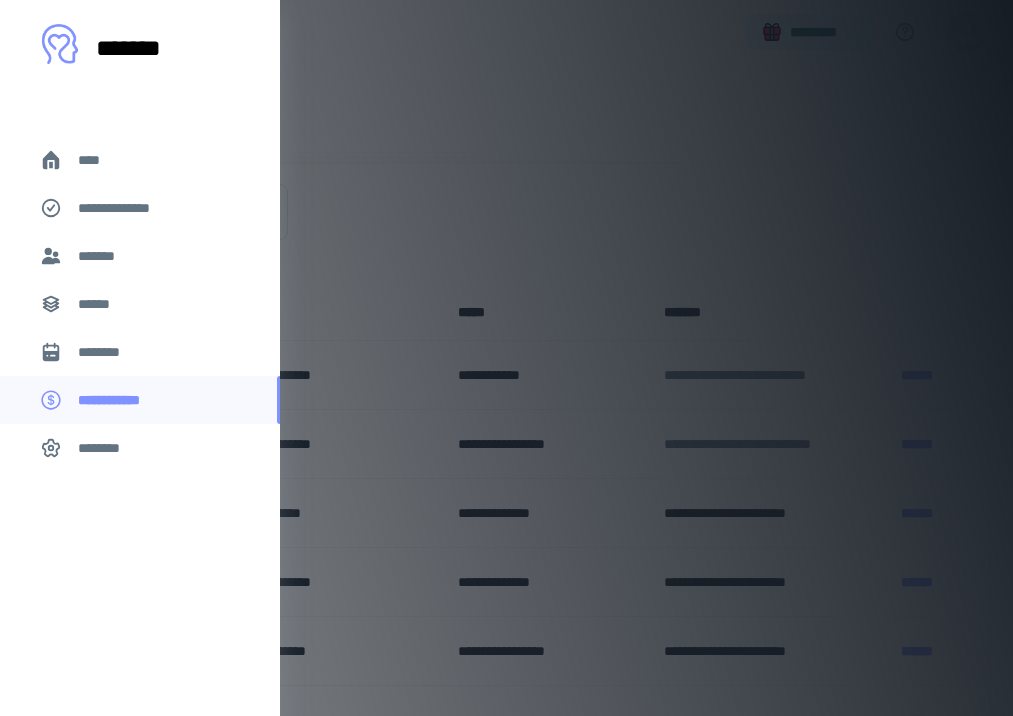 click on "****" at bounding box center [97, 160] 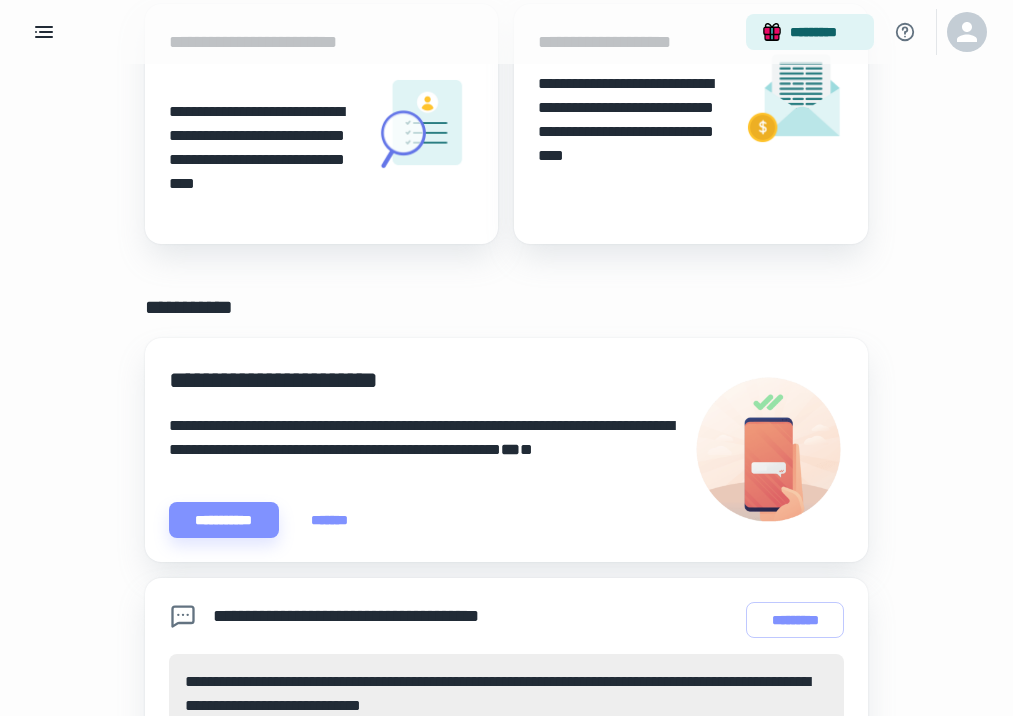 scroll, scrollTop: 164, scrollLeft: 0, axis: vertical 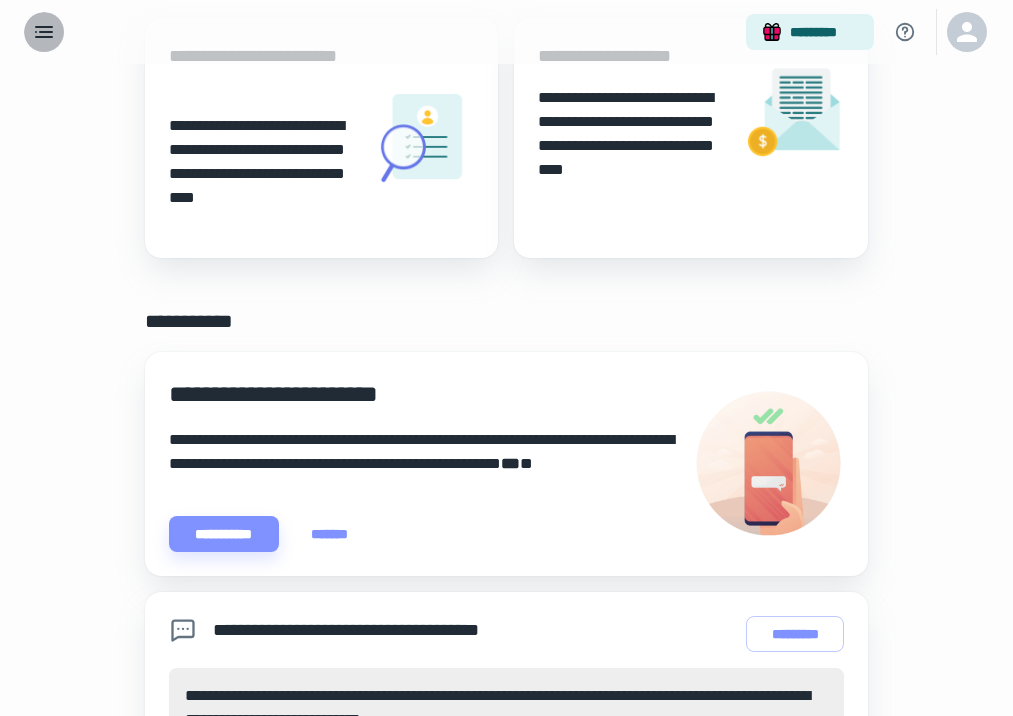 click at bounding box center (44, 32) 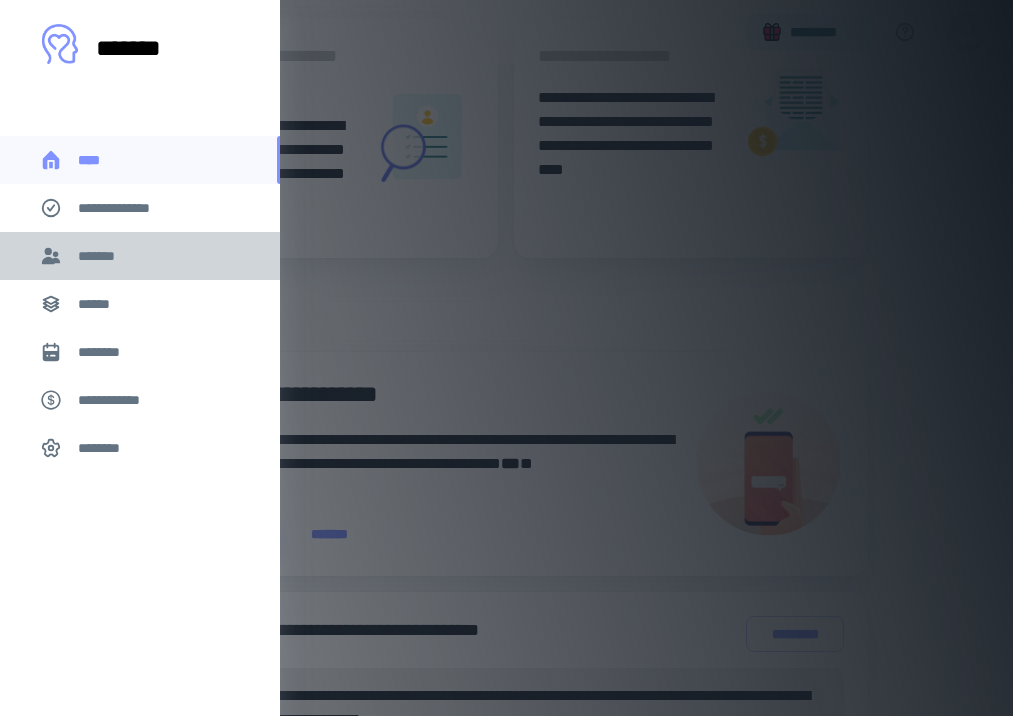 click on "*******" at bounding box center [101, 256] 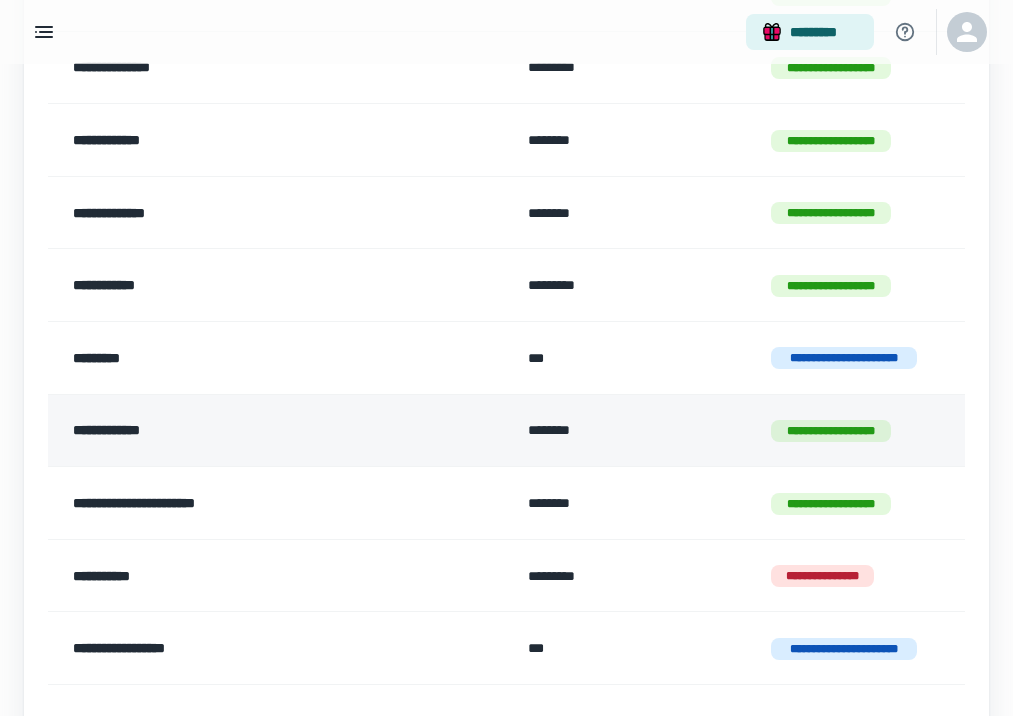 scroll, scrollTop: 386, scrollLeft: 0, axis: vertical 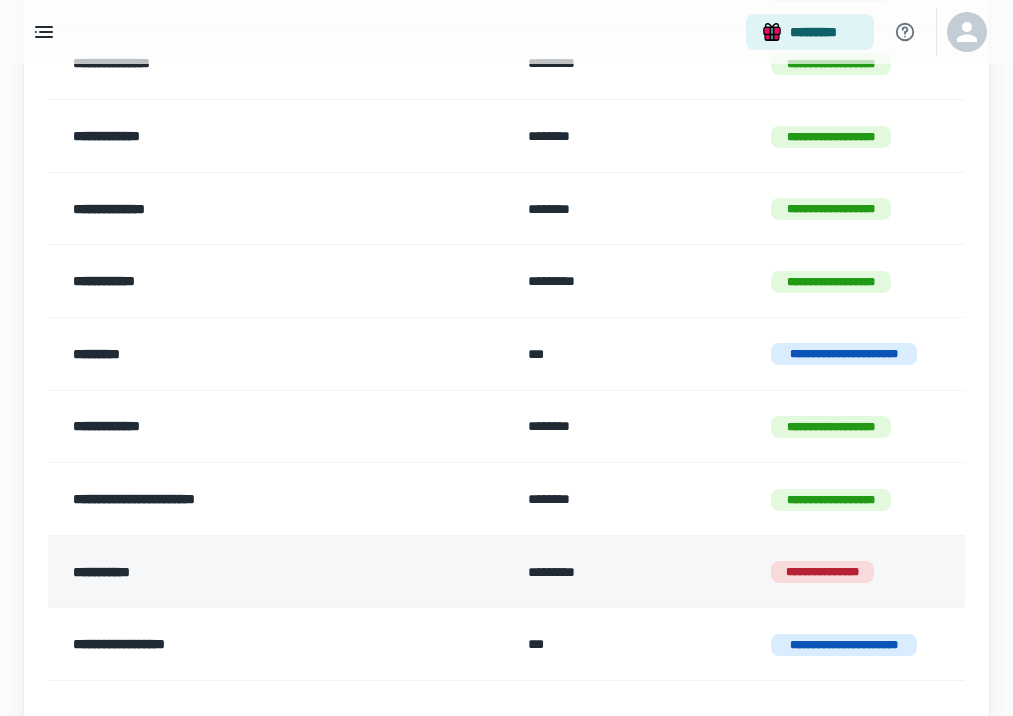 click on "*********" at bounding box center (634, 571) 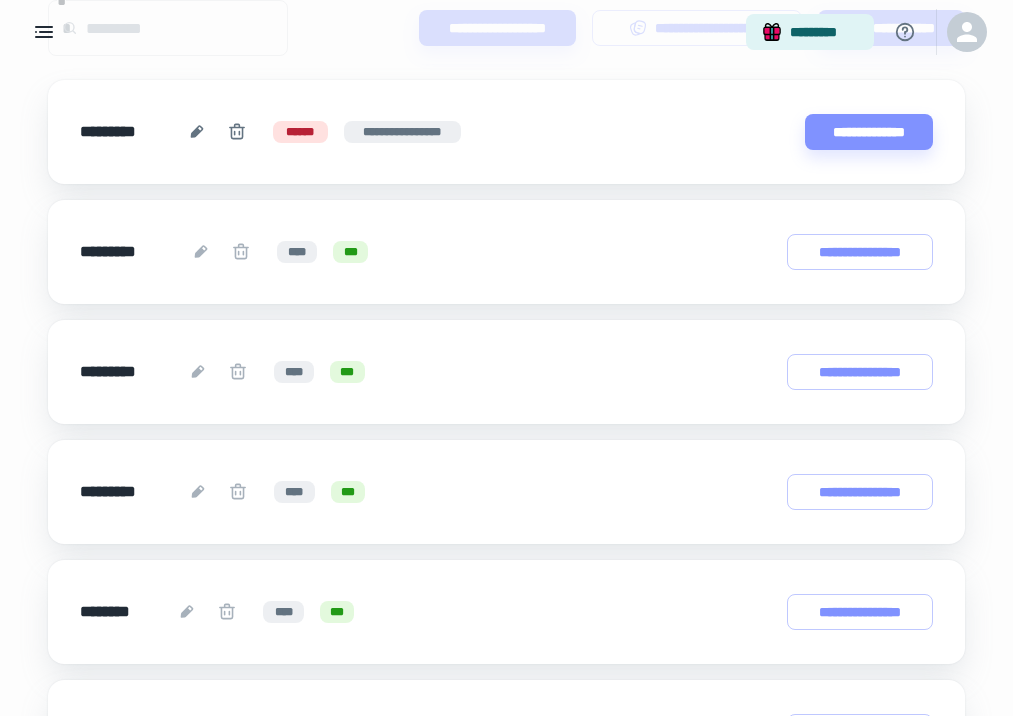 scroll, scrollTop: 260, scrollLeft: 0, axis: vertical 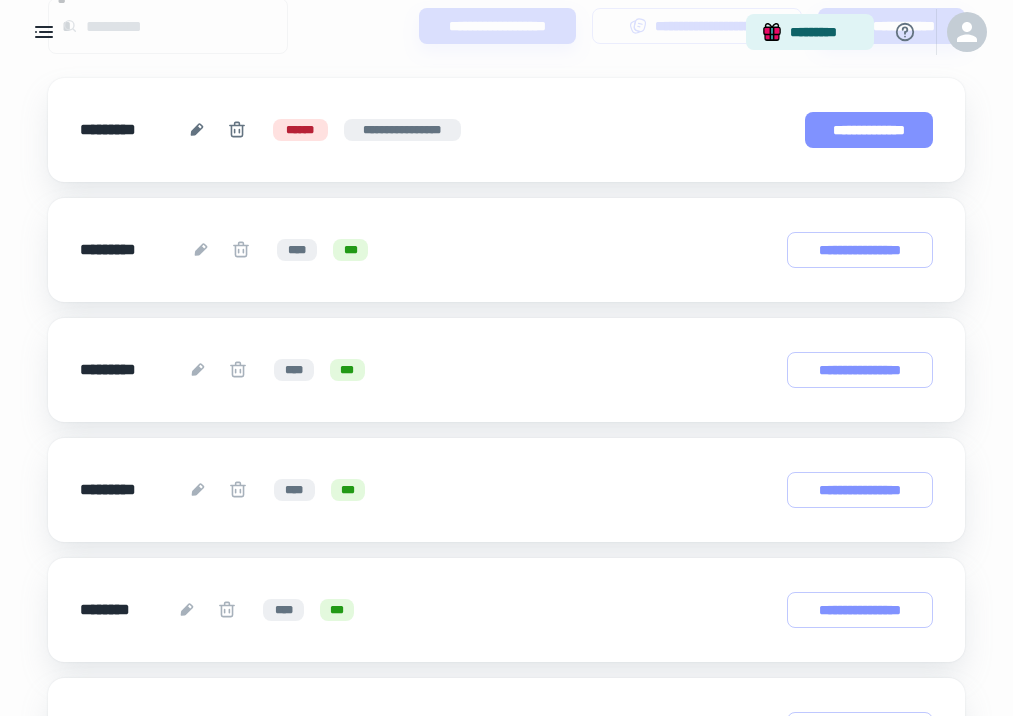 click on "**********" at bounding box center (869, 130) 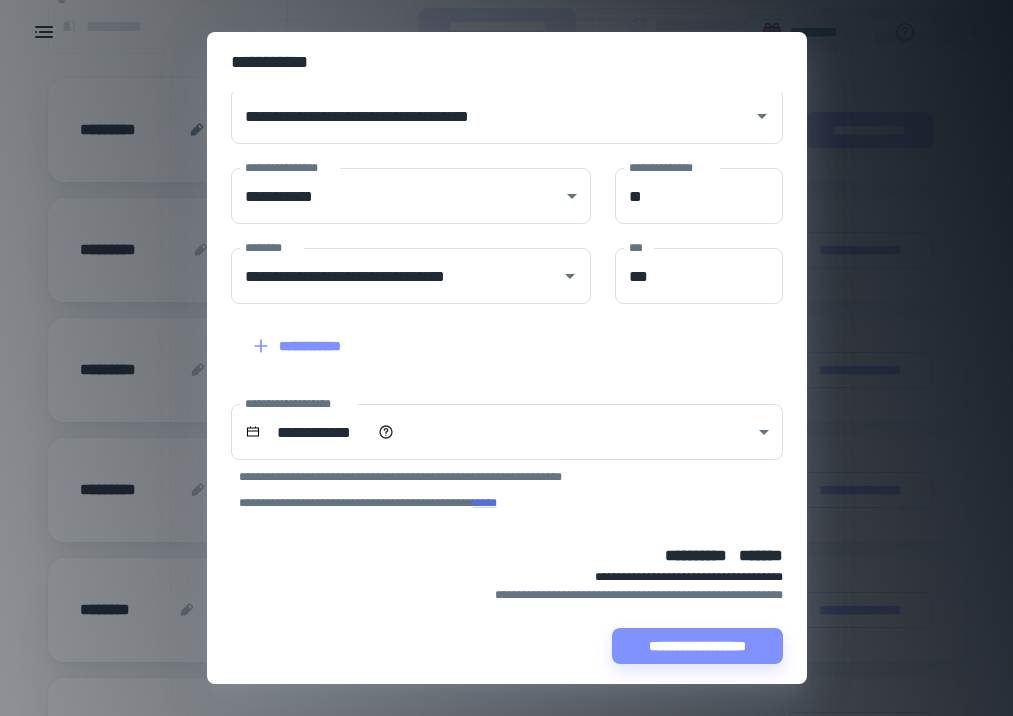 scroll, scrollTop: 116, scrollLeft: 0, axis: vertical 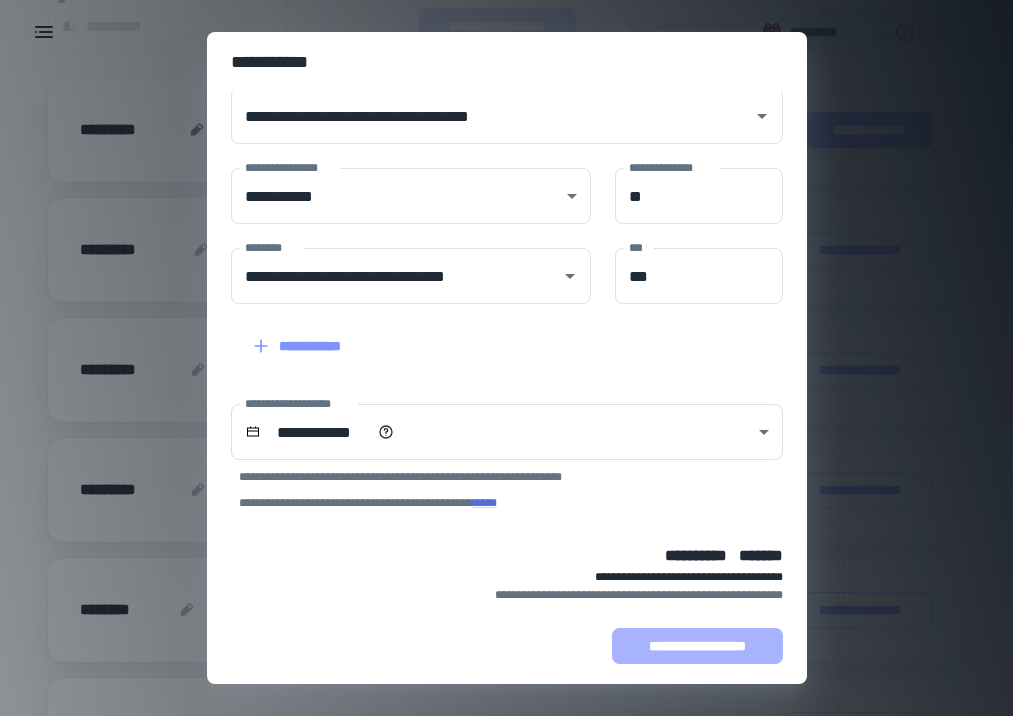 click on "**********" at bounding box center (697, 646) 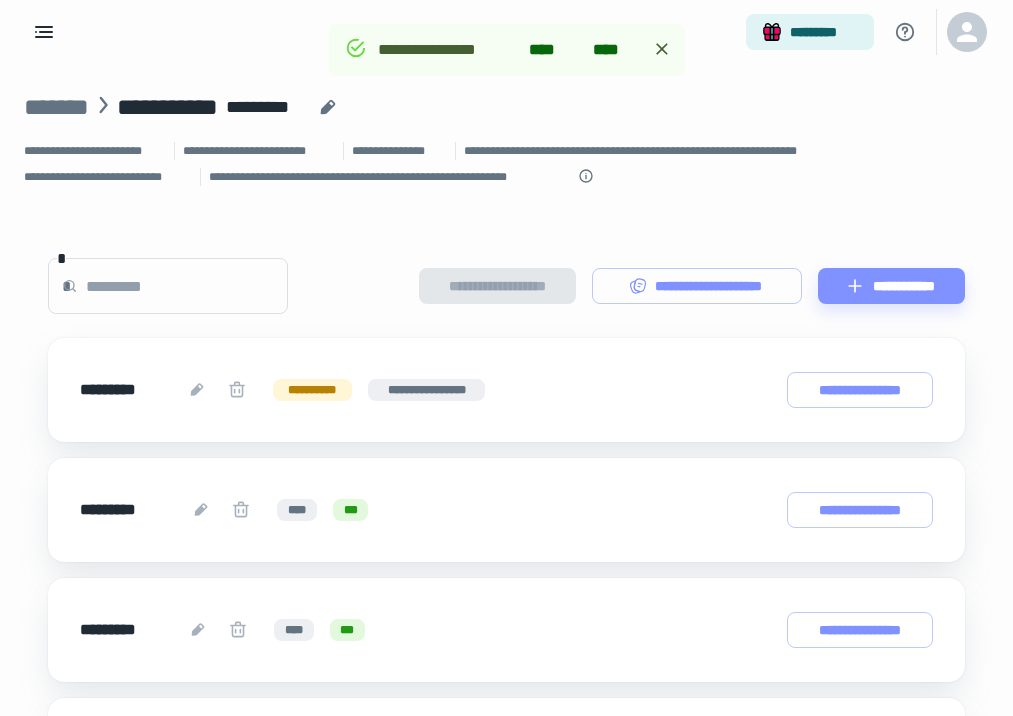 scroll, scrollTop: 0, scrollLeft: 0, axis: both 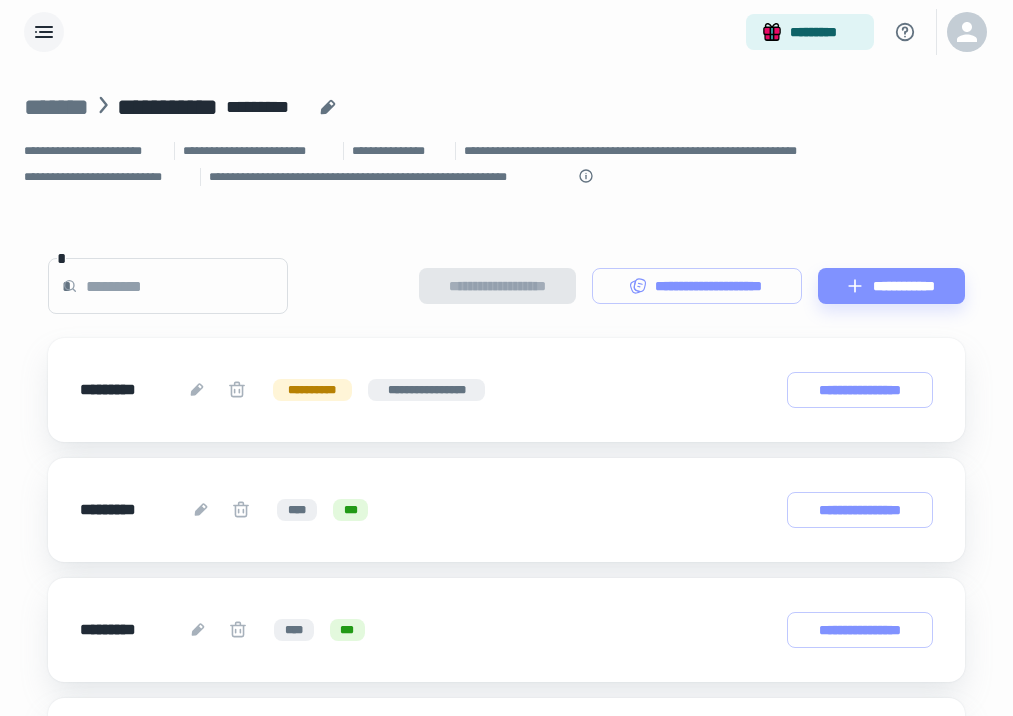 click 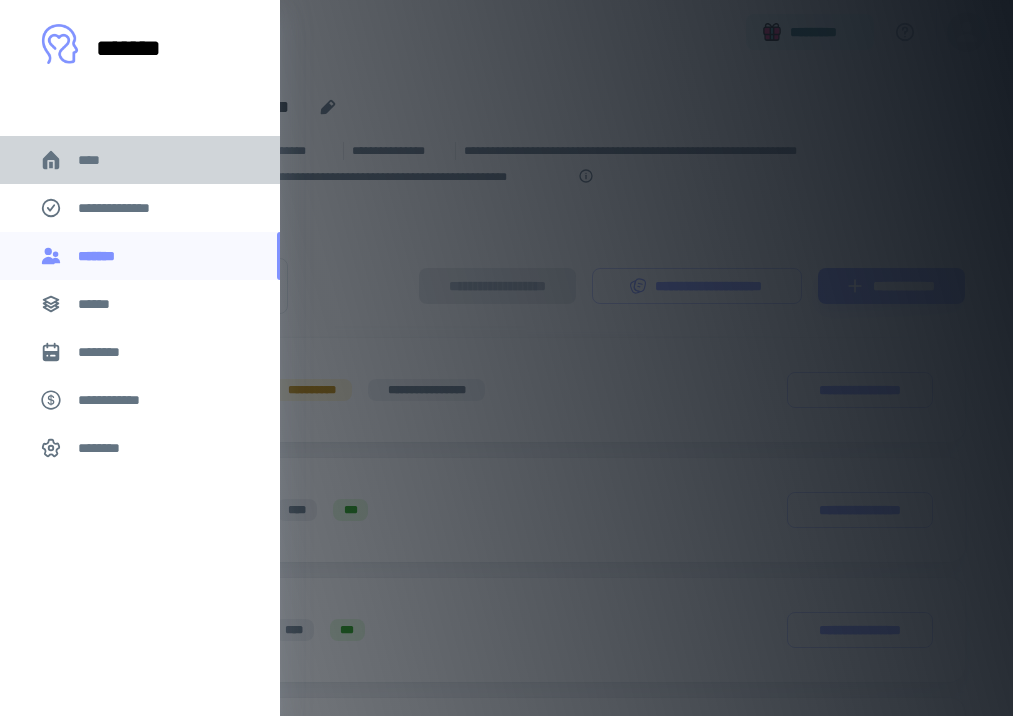 click 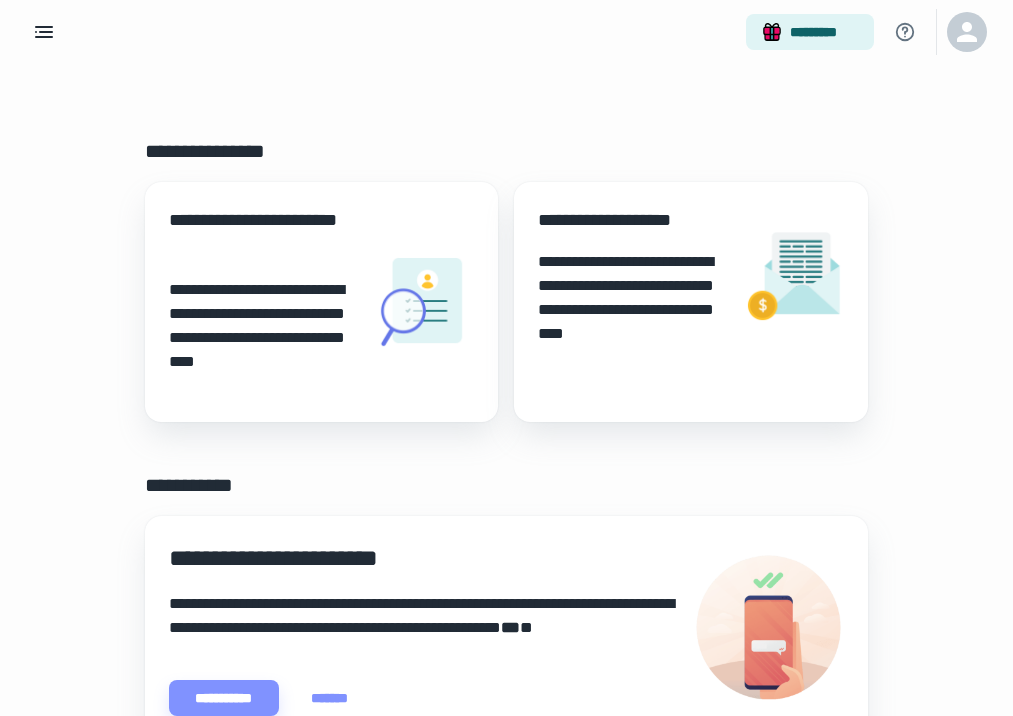 click on "*********" at bounding box center [506, 32] 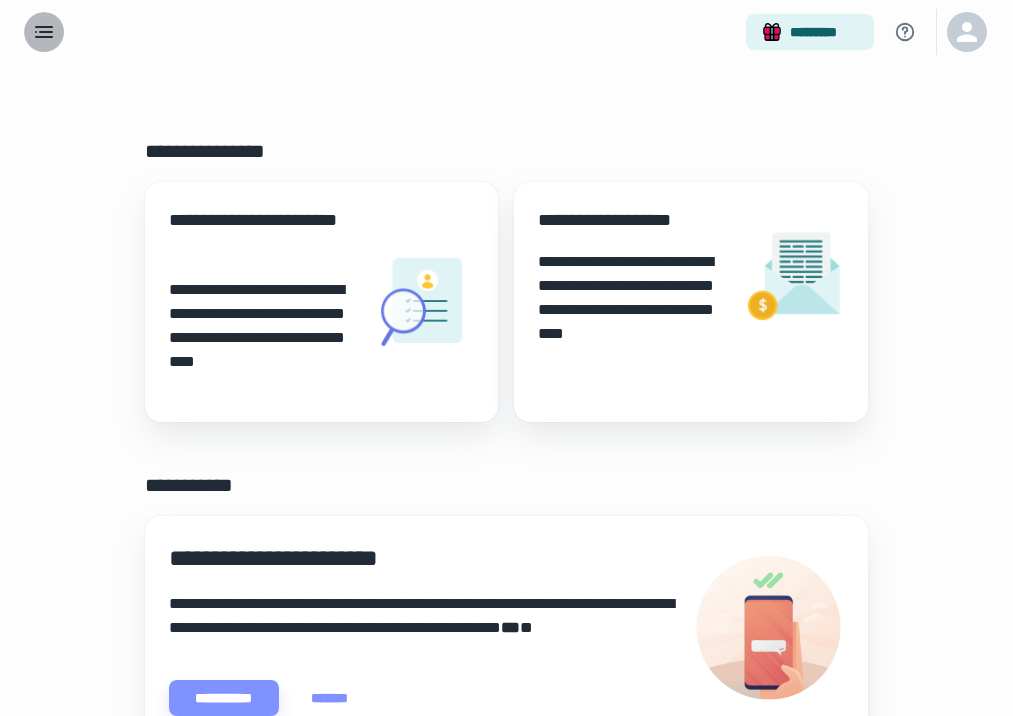 click 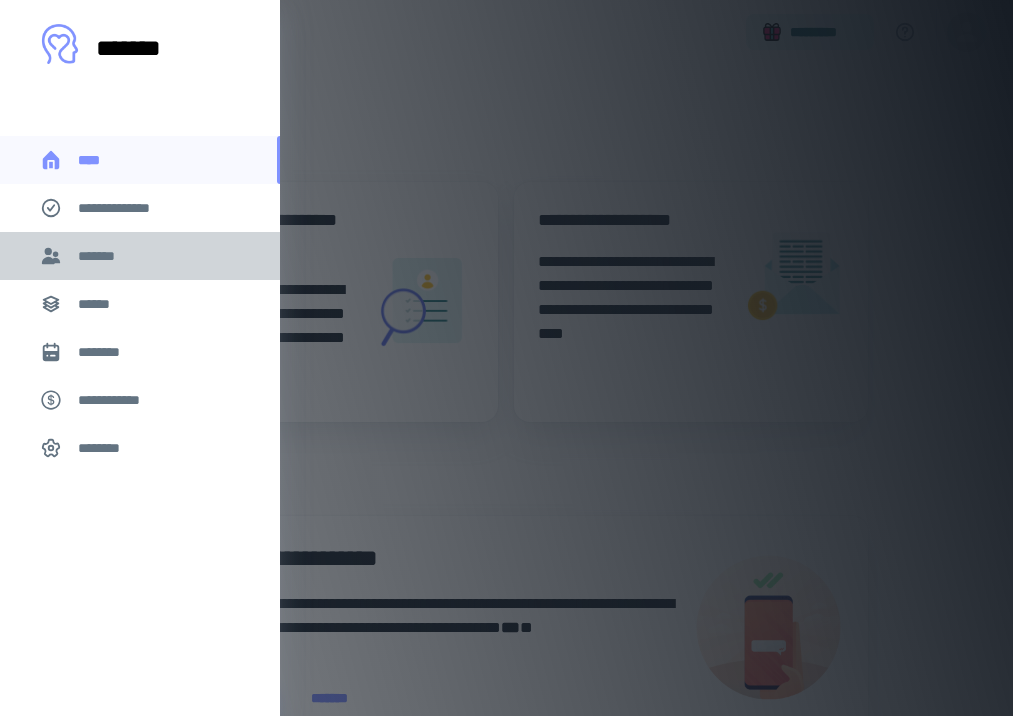 click on "*******" at bounding box center (140, 256) 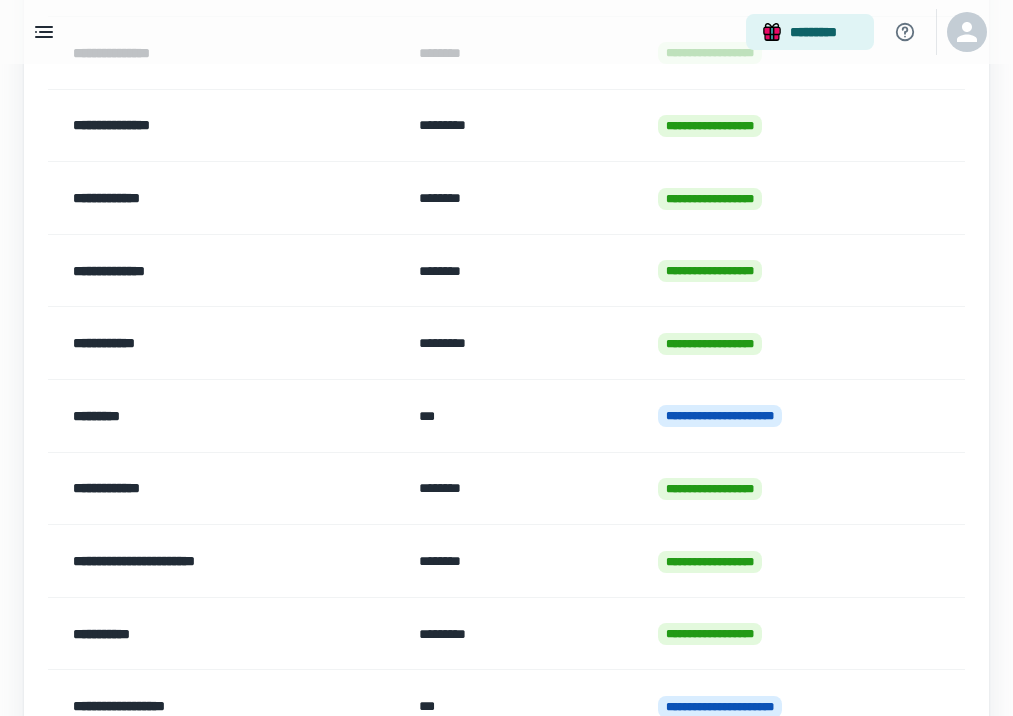 scroll, scrollTop: 389, scrollLeft: 0, axis: vertical 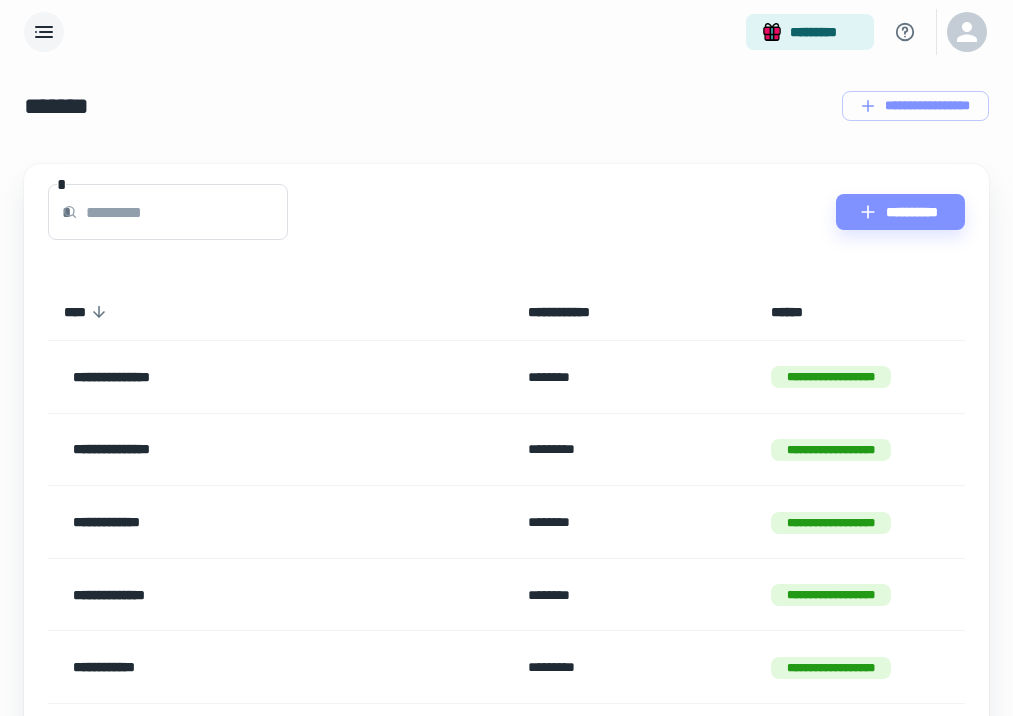 click at bounding box center (44, 32) 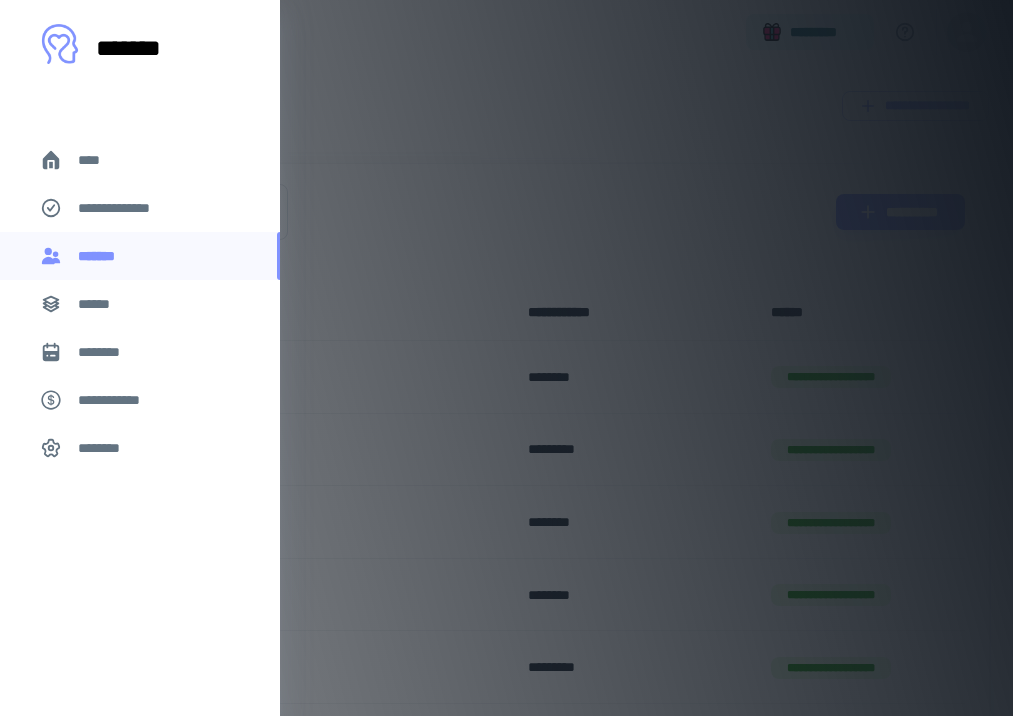 click at bounding box center [506, 358] 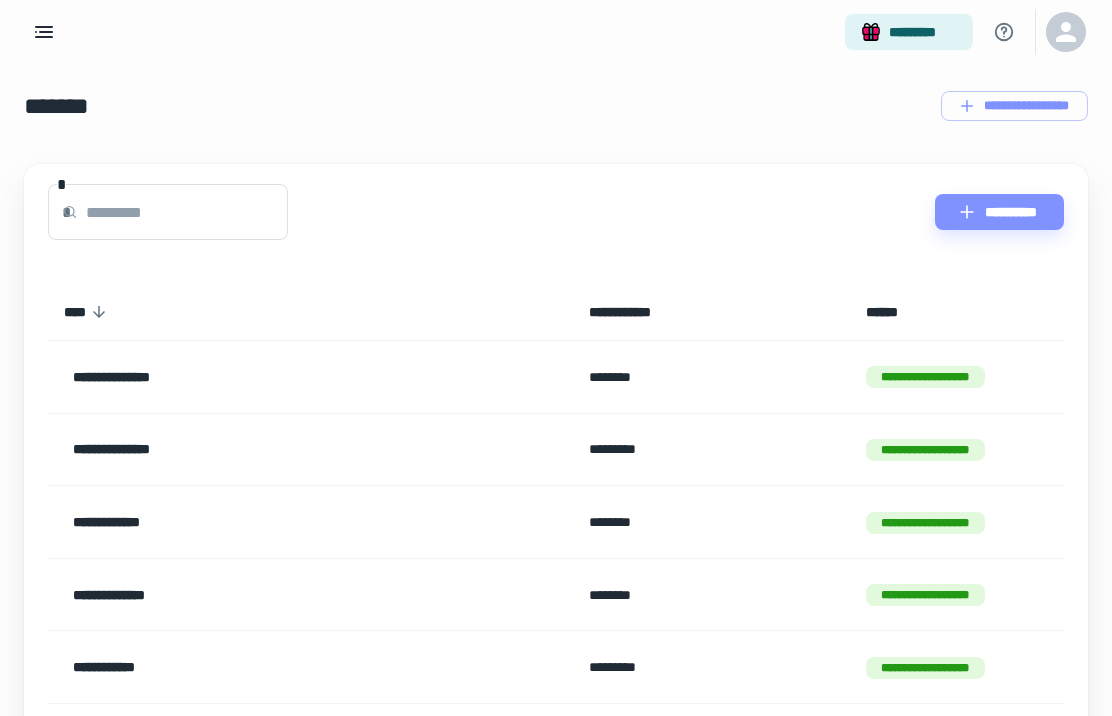 click on "*********" at bounding box center [556, 32] 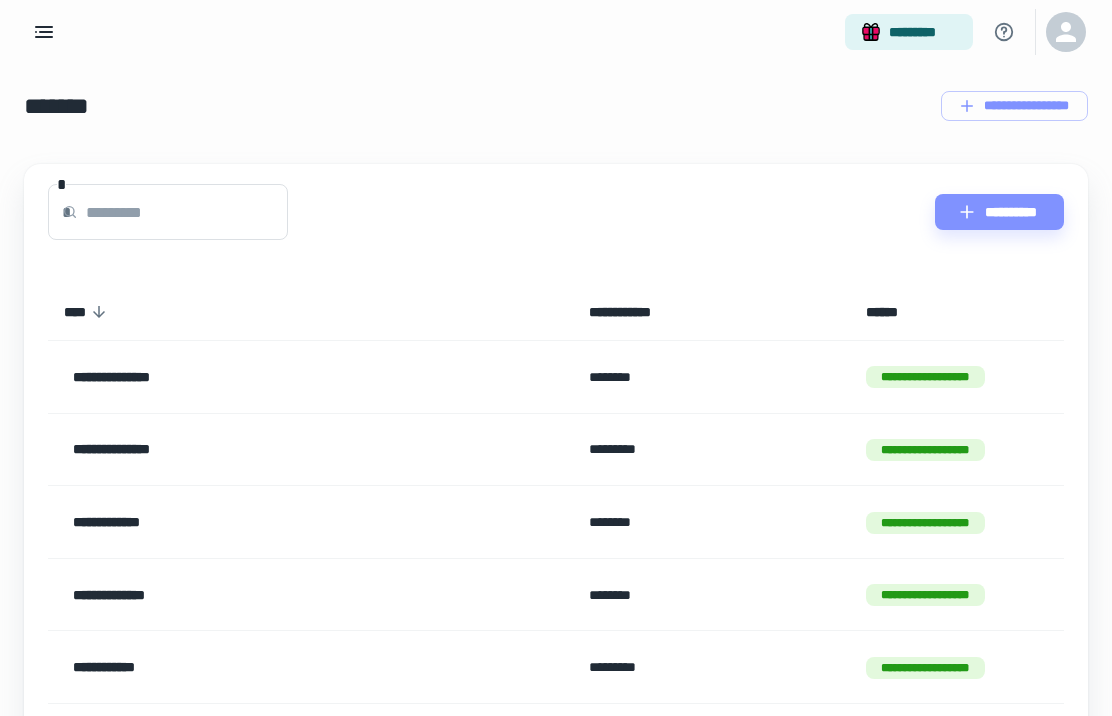 click on "**********" at bounding box center [556, 212] 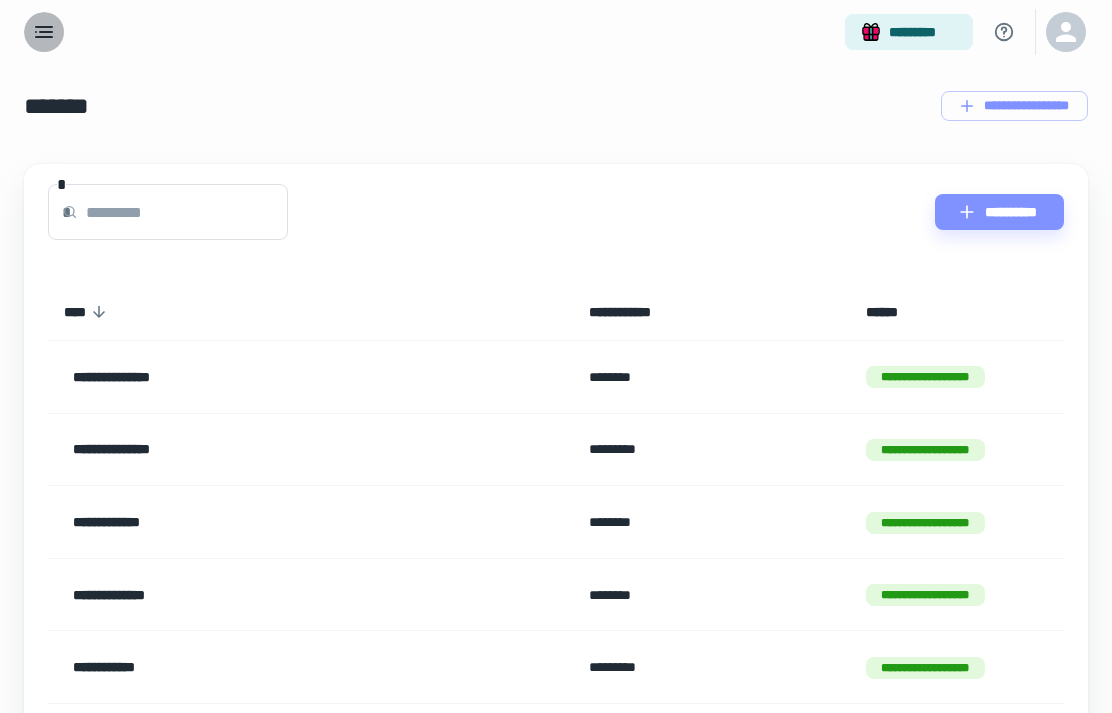 click 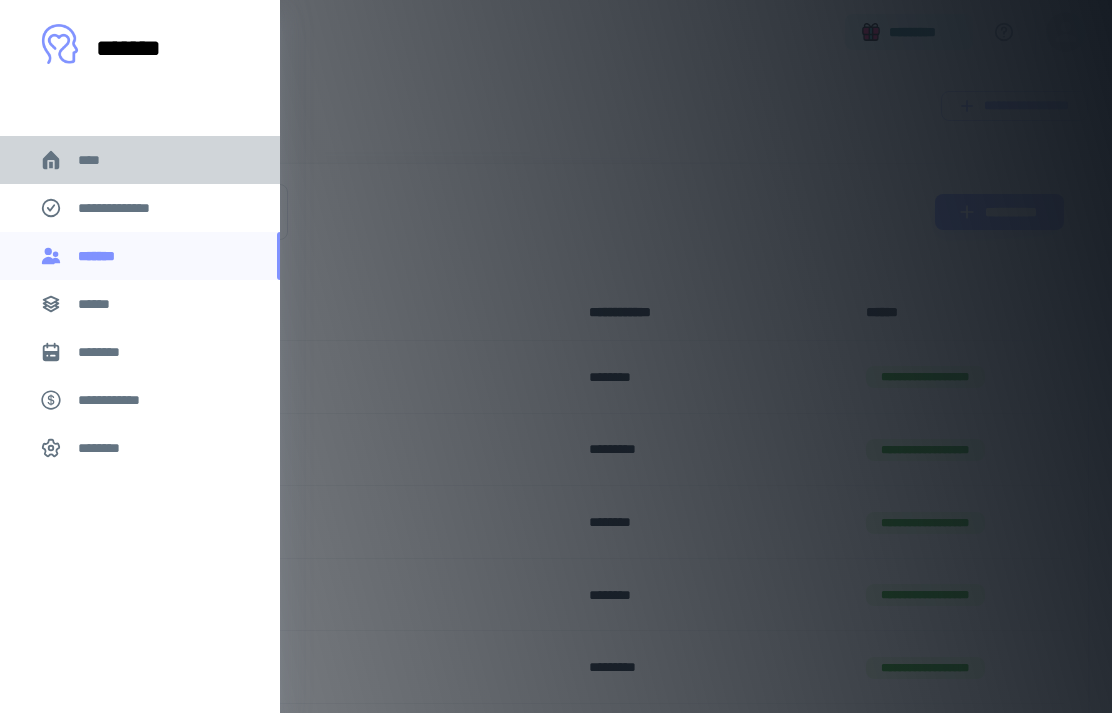 click on "****" at bounding box center (140, 160) 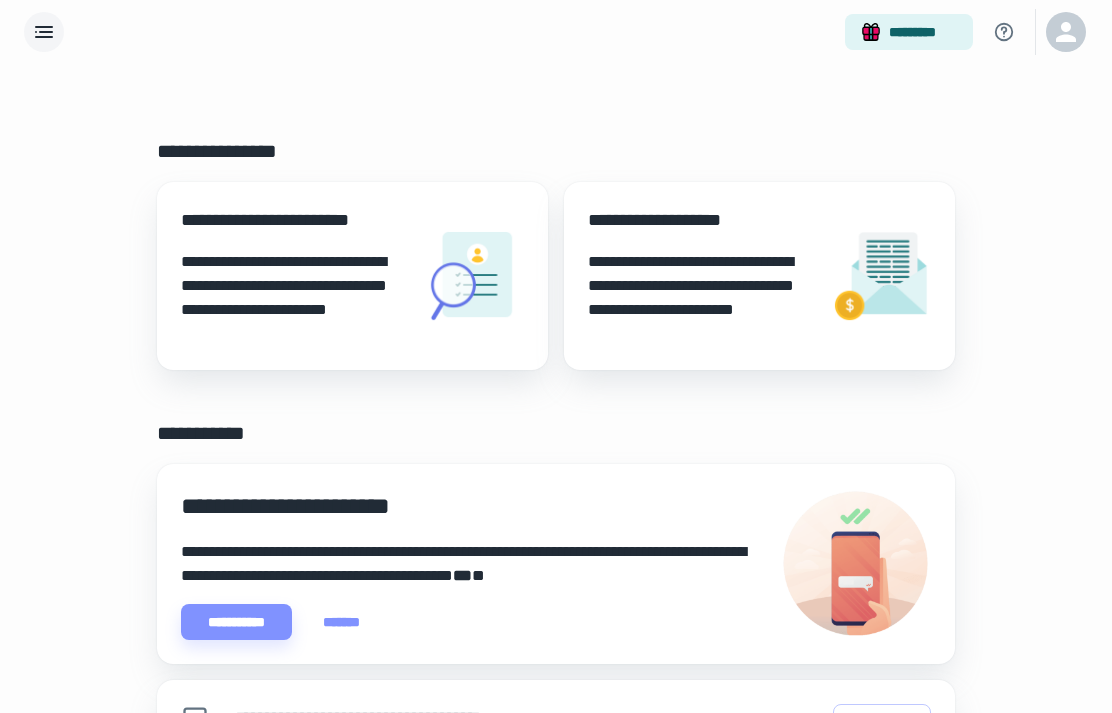 click on "**********" at bounding box center [473, 564] 